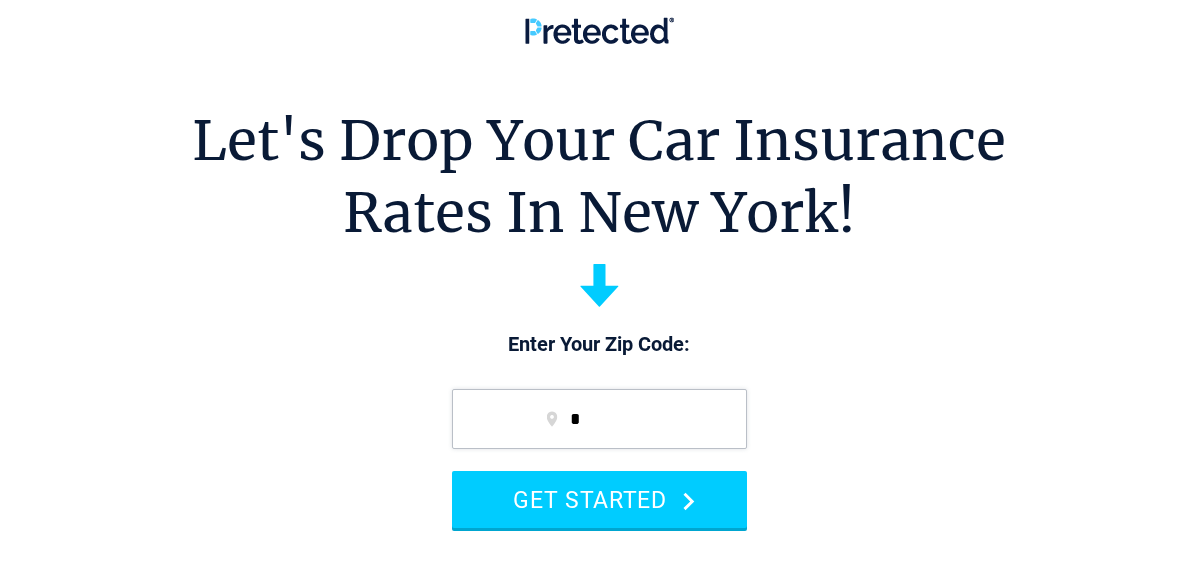 scroll, scrollTop: 0, scrollLeft: 0, axis: both 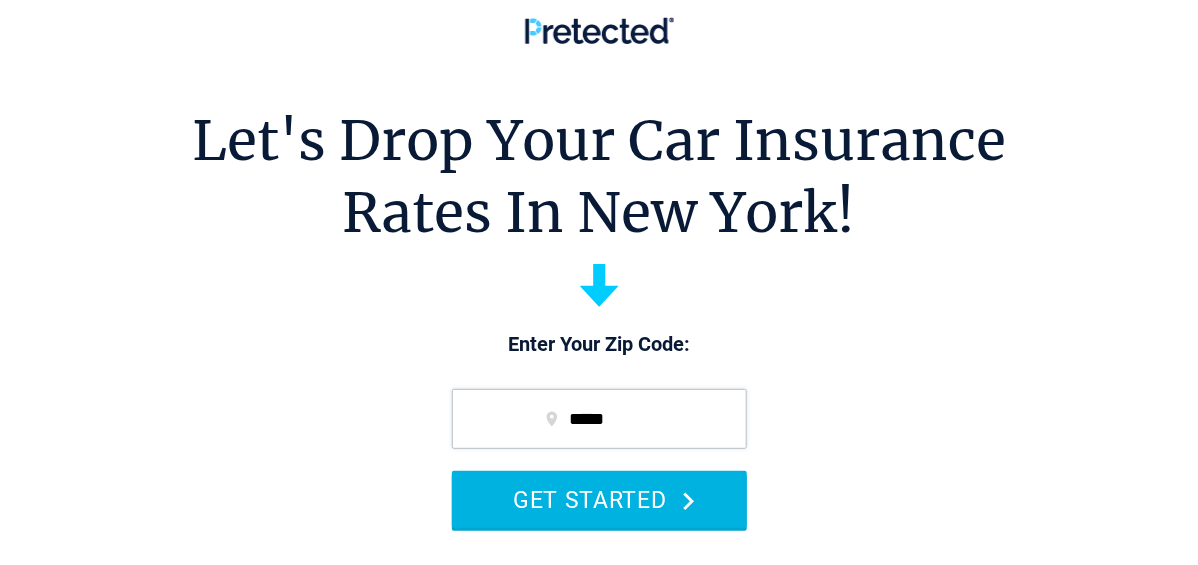 type on "*****" 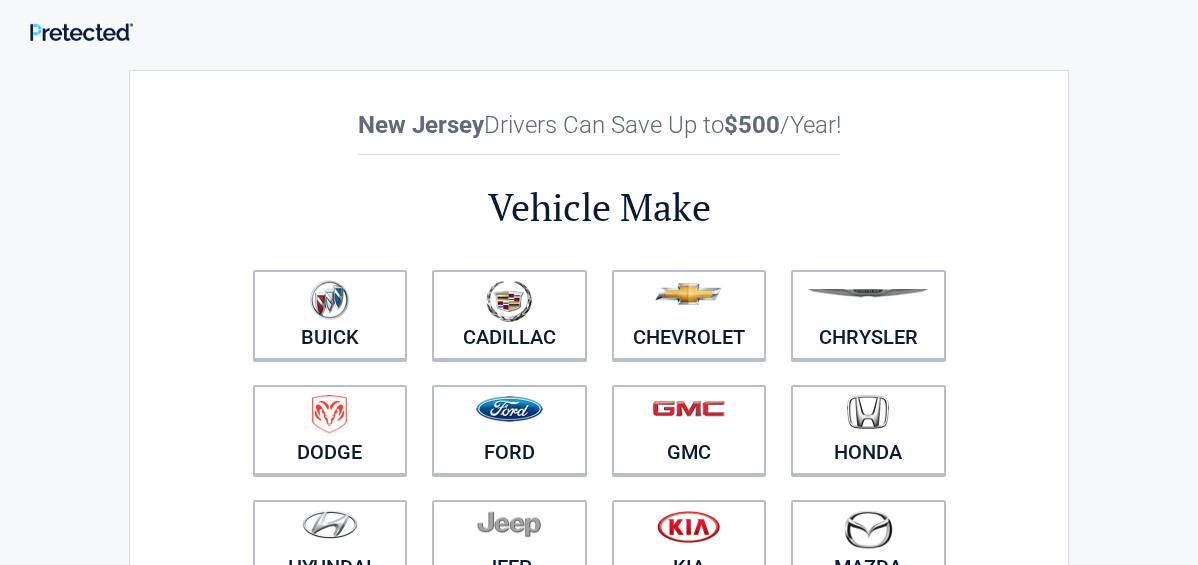 scroll, scrollTop: 0, scrollLeft: 0, axis: both 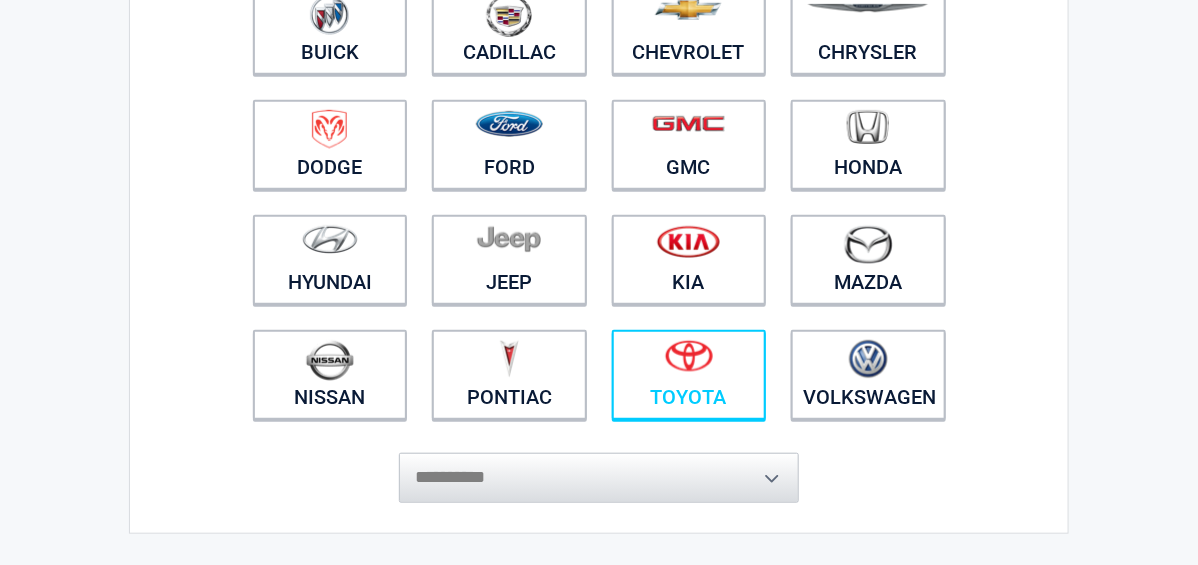 click at bounding box center (689, 362) 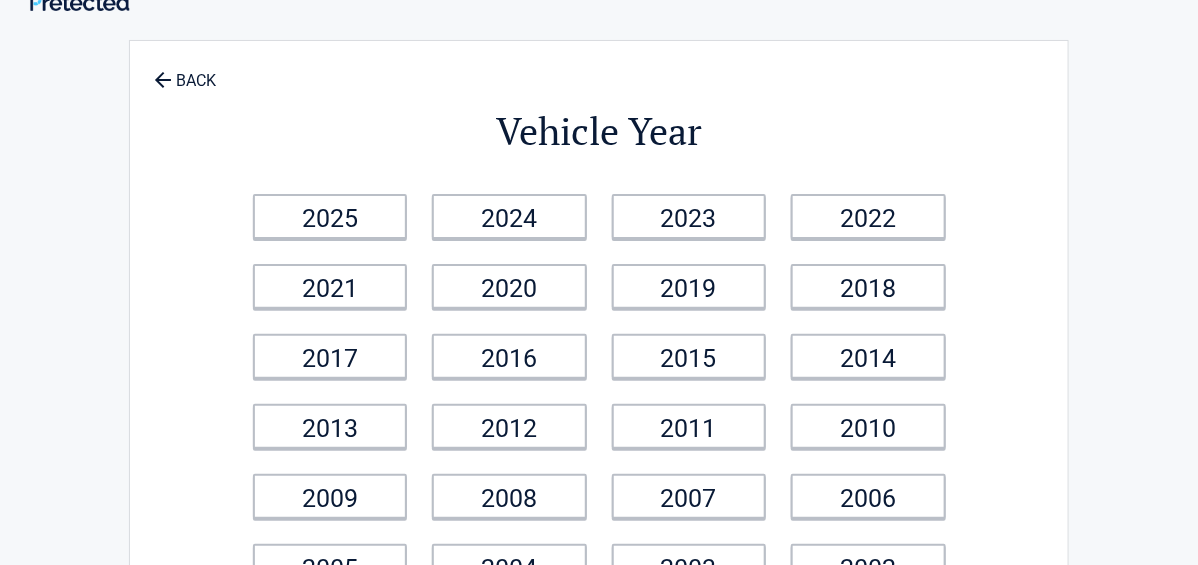 scroll, scrollTop: 0, scrollLeft: 0, axis: both 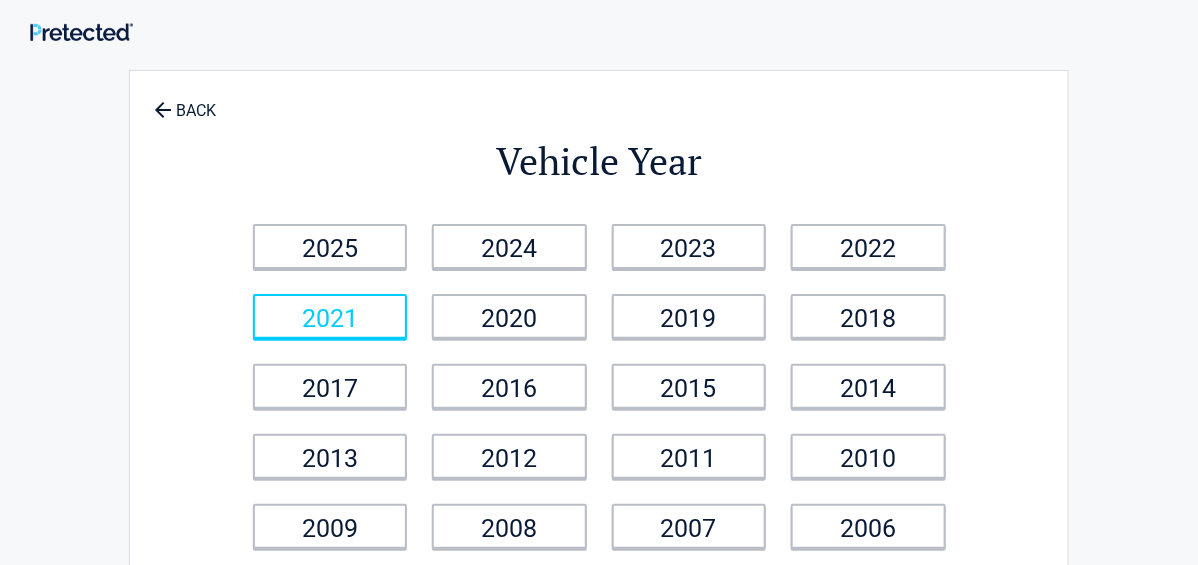 click on "2021" at bounding box center (330, 316) 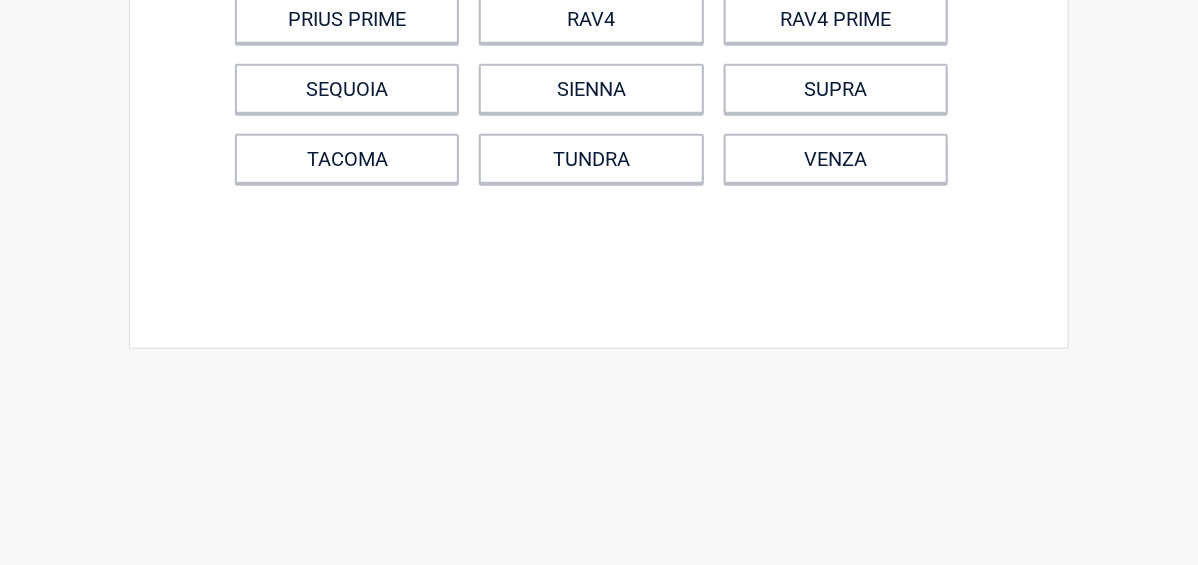 scroll, scrollTop: 516, scrollLeft: 0, axis: vertical 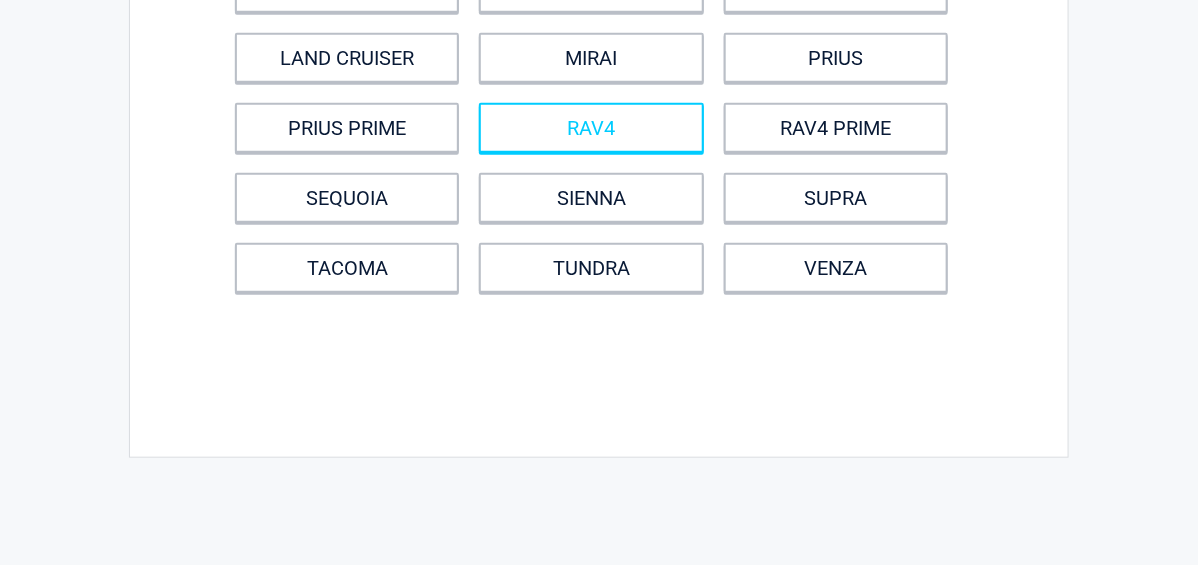 click on "RAV4" at bounding box center [591, 128] 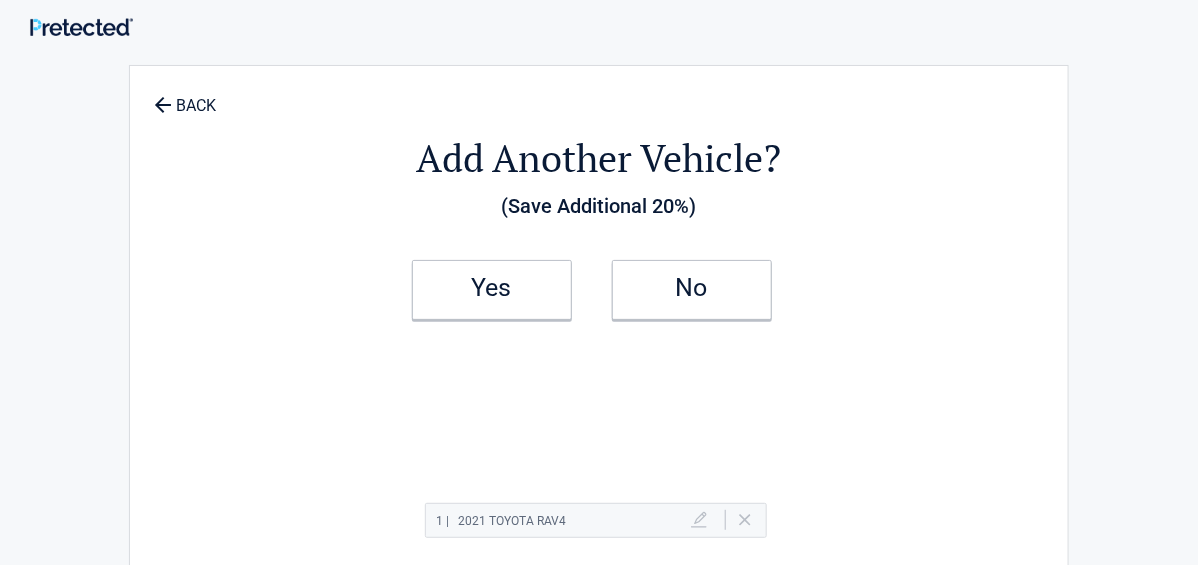 scroll, scrollTop: 0, scrollLeft: 0, axis: both 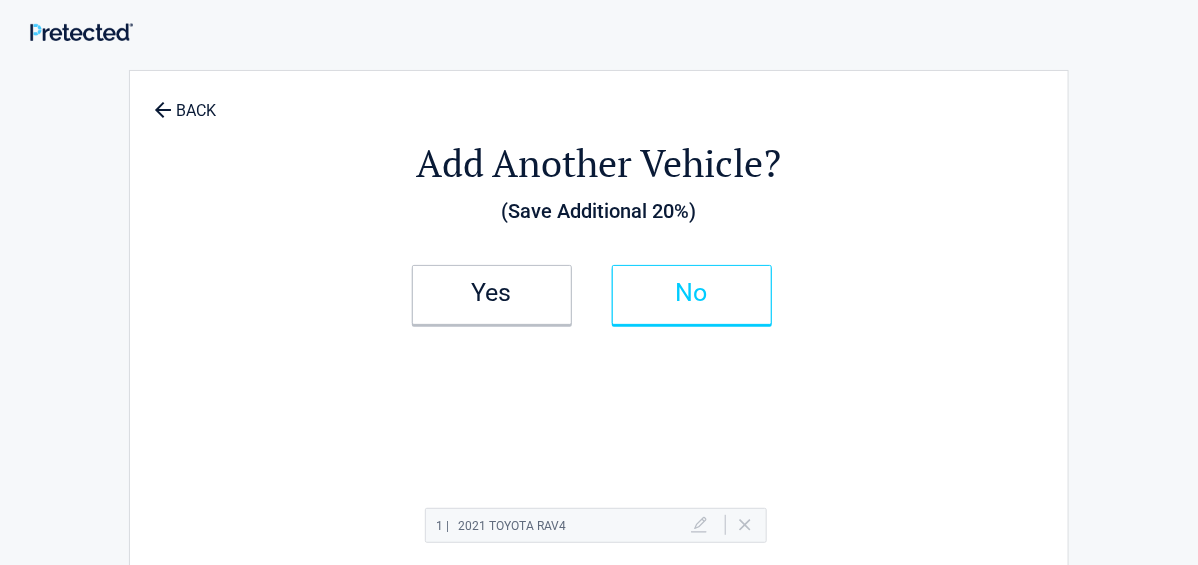 click on "No" at bounding box center (692, 293) 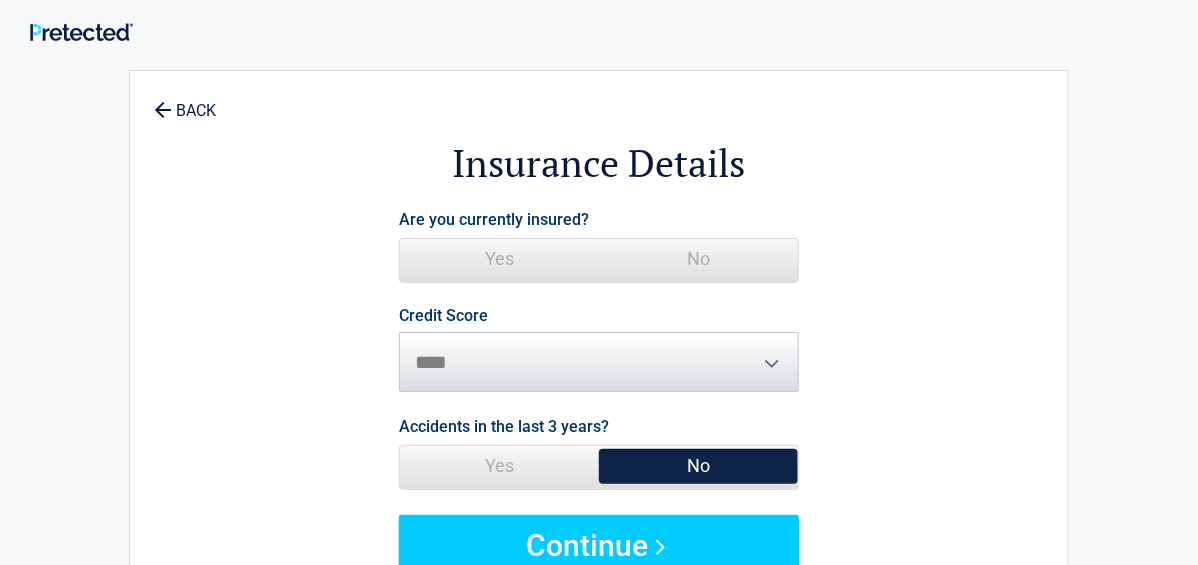 click on "Yes" at bounding box center [499, 259] 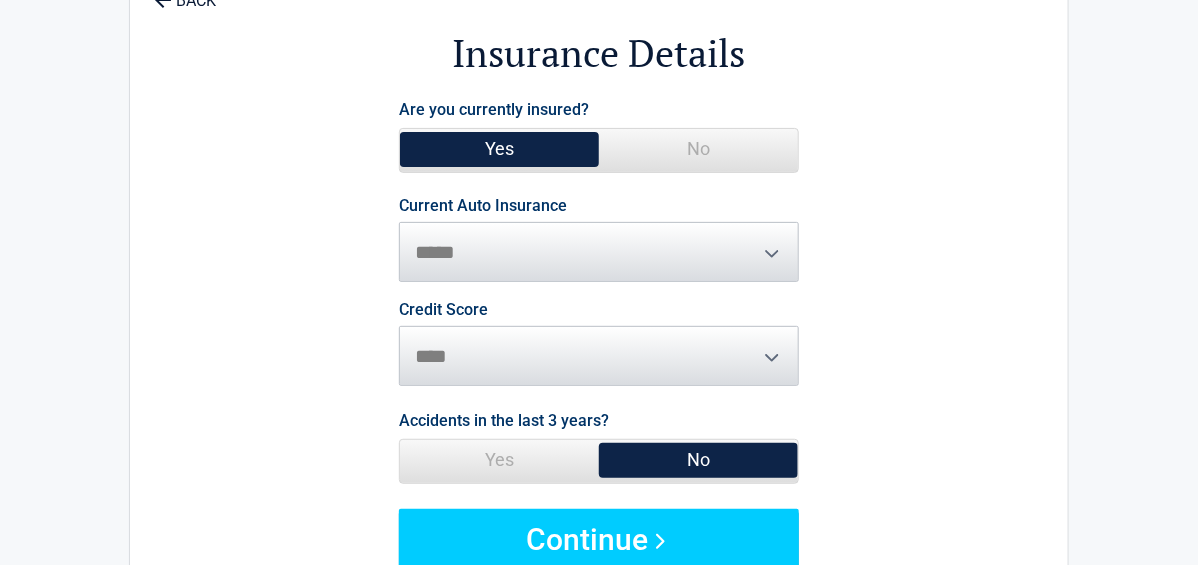 scroll, scrollTop: 112, scrollLeft: 0, axis: vertical 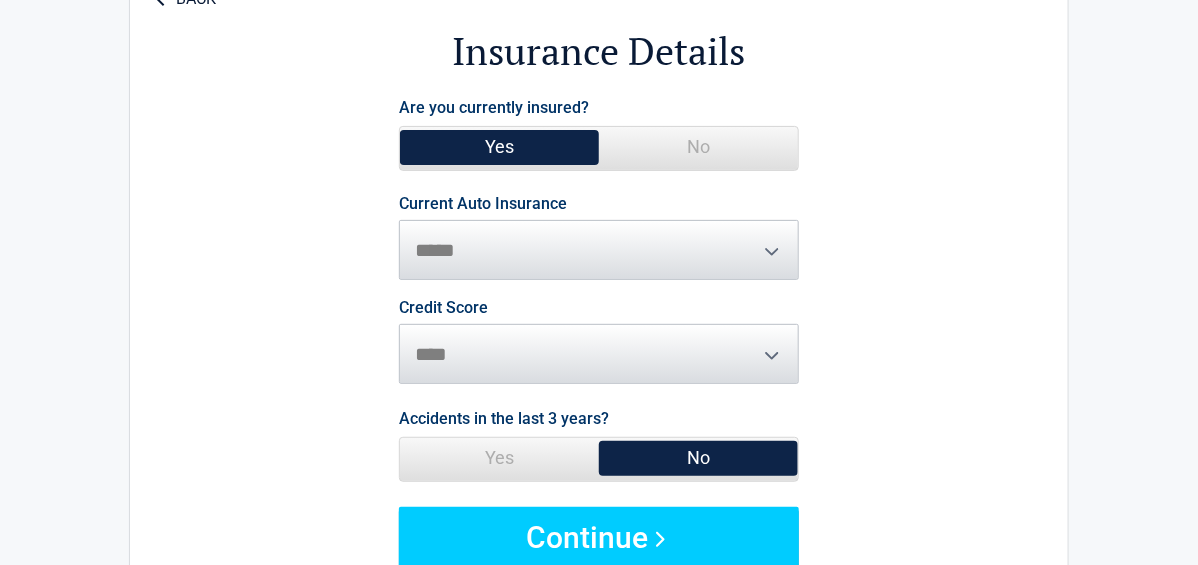 click on "**********" at bounding box center (599, 238) 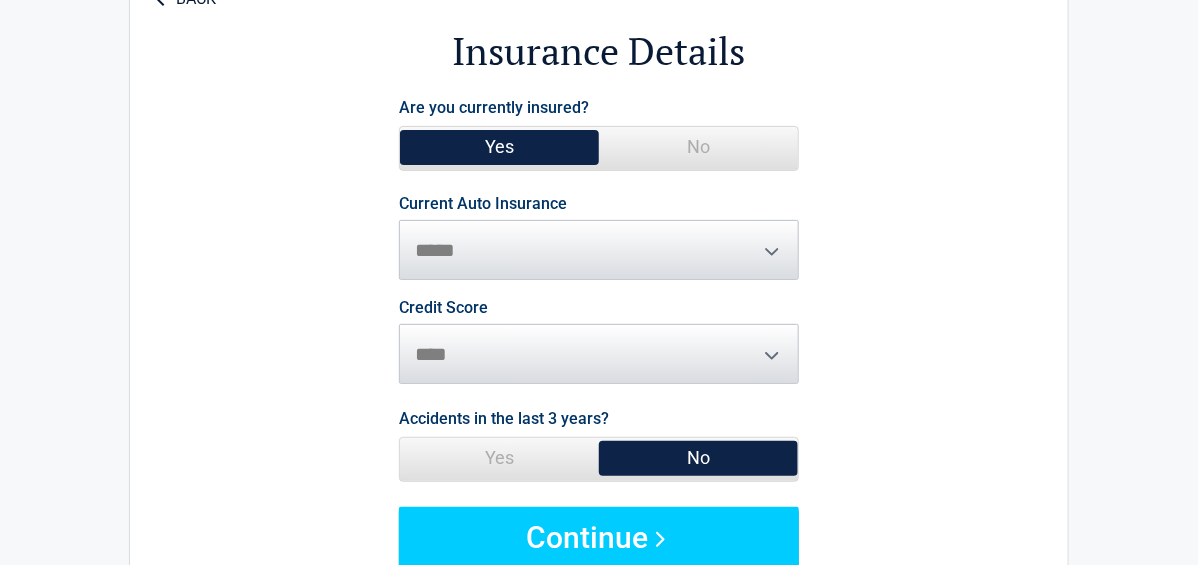 click on "**********" at bounding box center [599, 238] 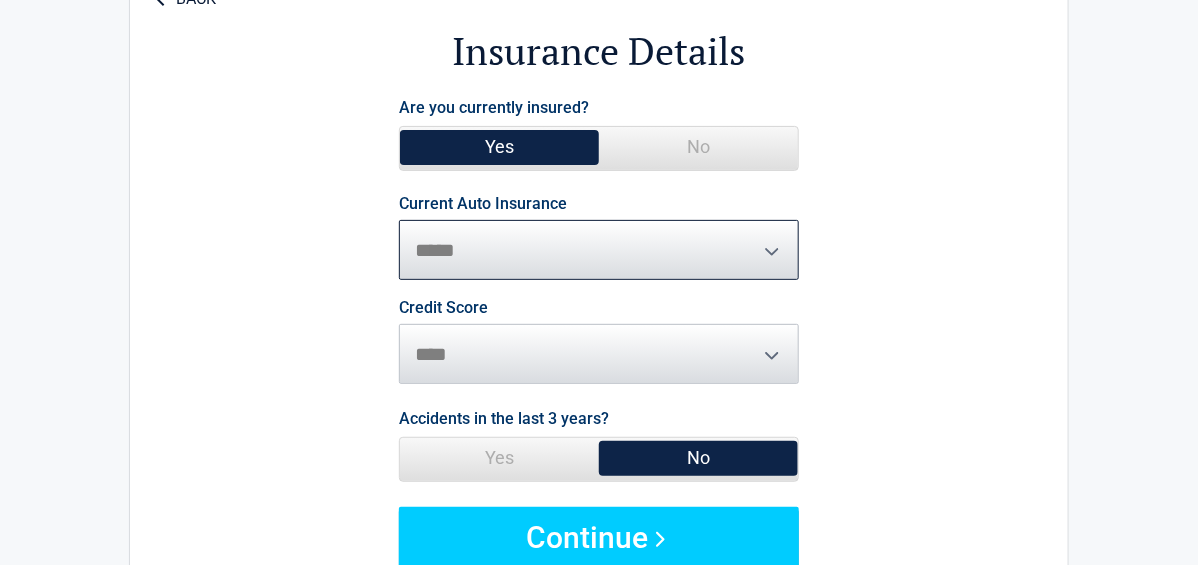 click on "**********" at bounding box center [599, 250] 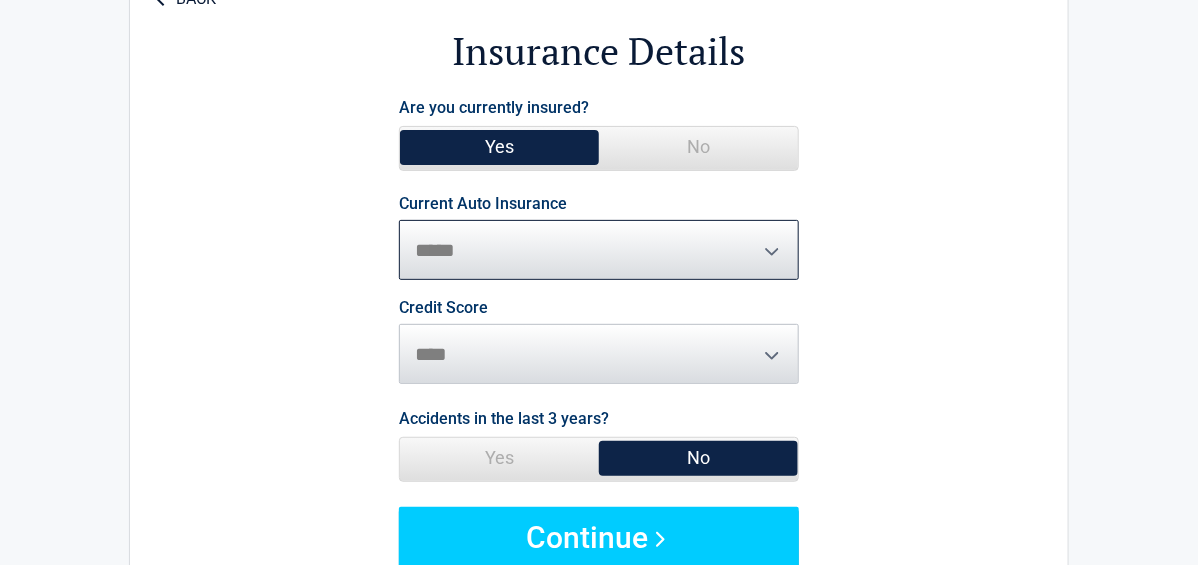 select on "*****" 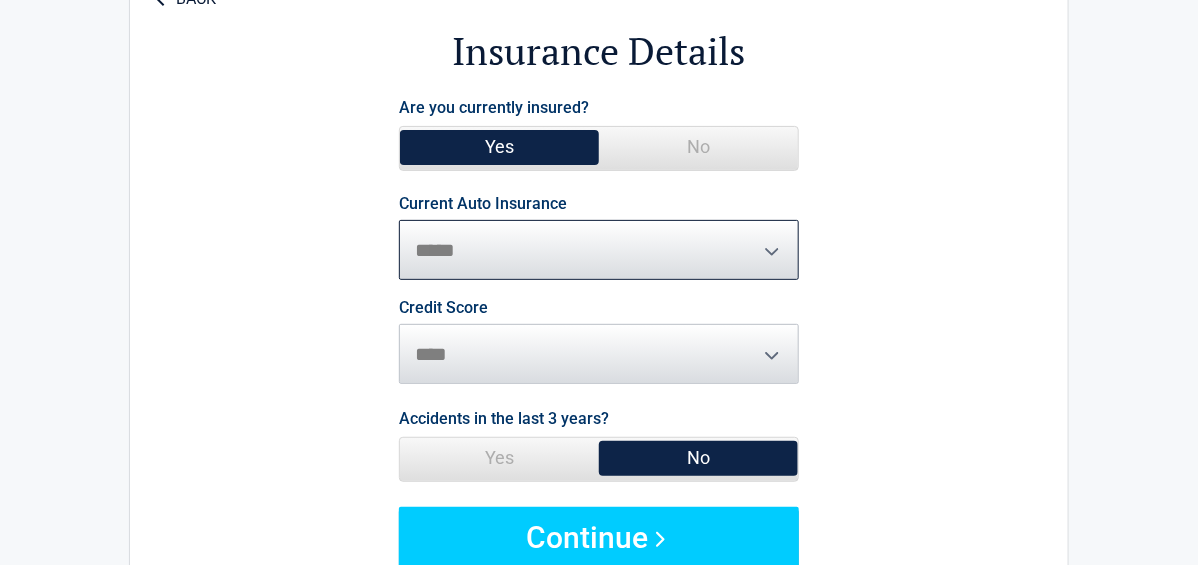 click on "**********" at bounding box center [599, 250] 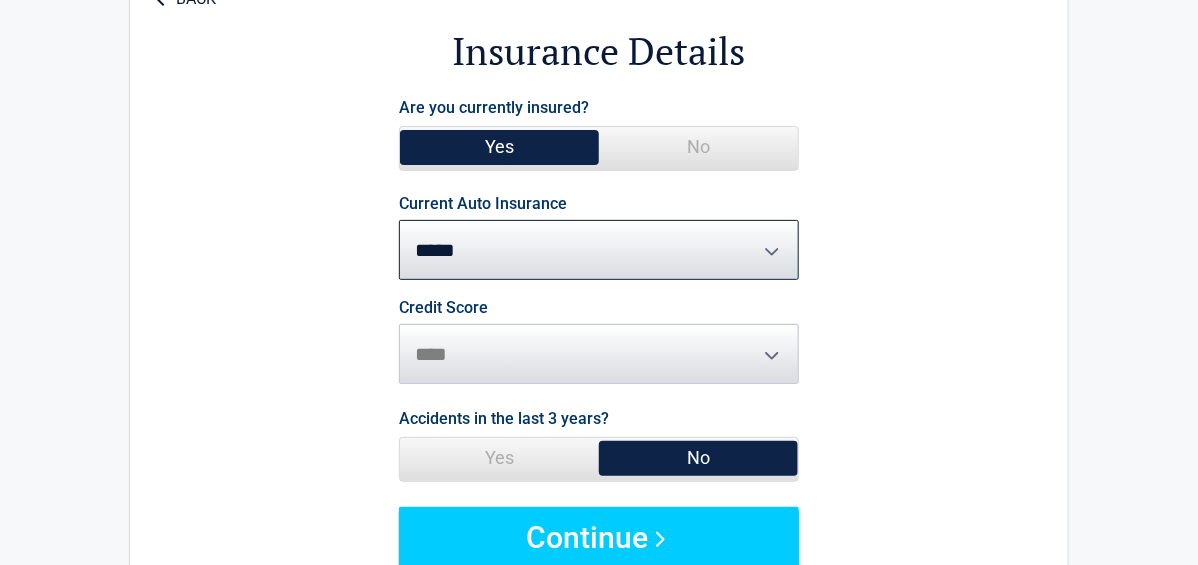 click on "Credit Score
*********
****
*******
****" at bounding box center [599, 342] 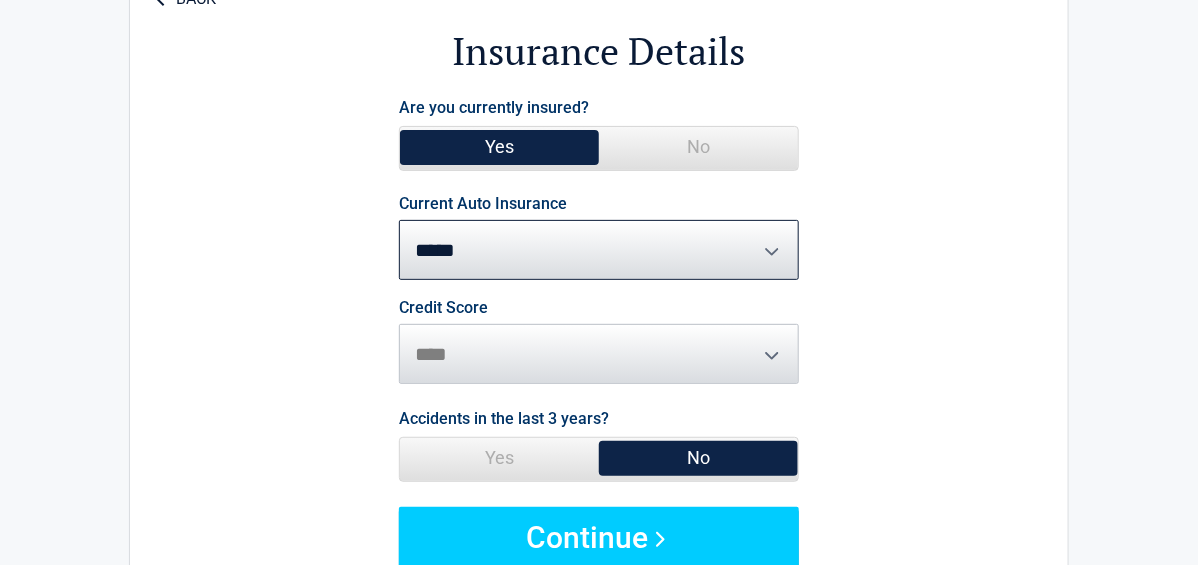 click on "Credit Score
*********
****
*******
****" at bounding box center [599, 342] 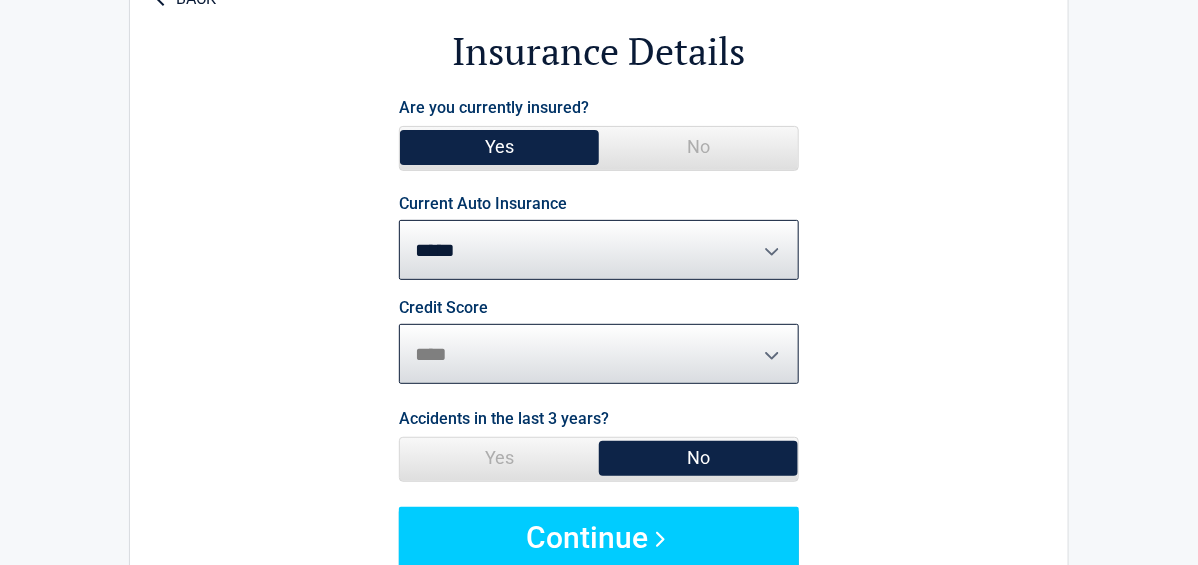 click on "*********
****
*******
****" at bounding box center (599, 354) 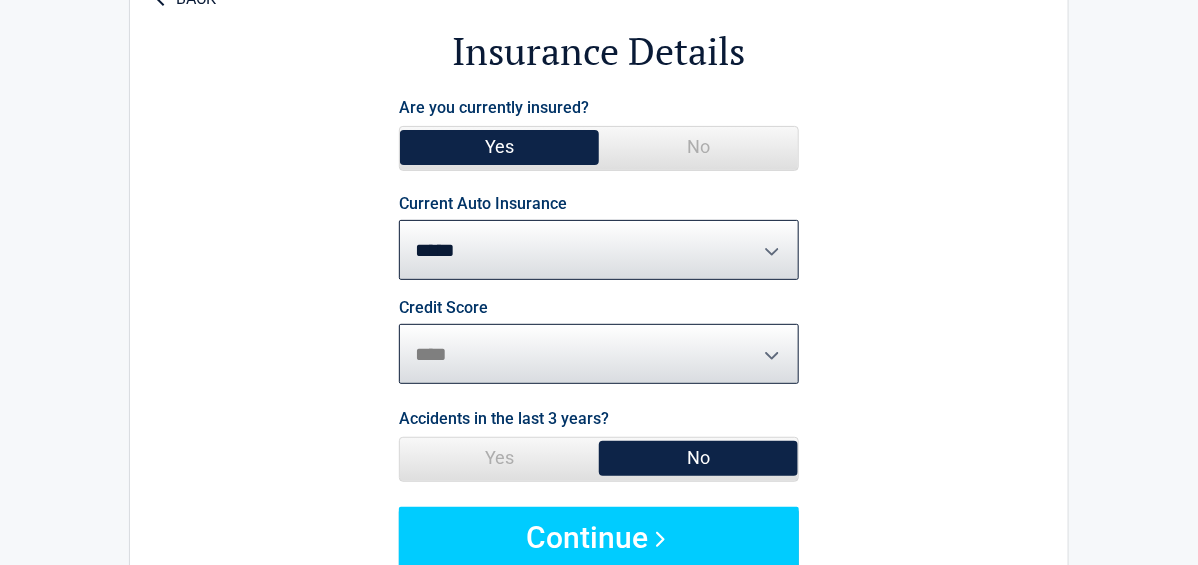 select on "*********" 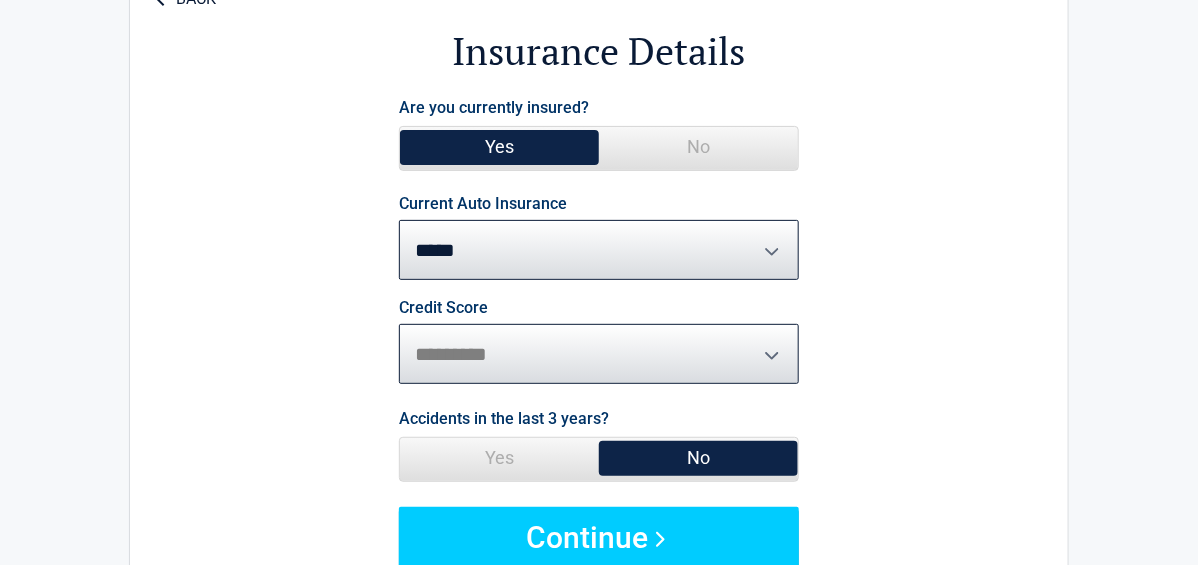 click on "*********
****
*******
****" at bounding box center [599, 354] 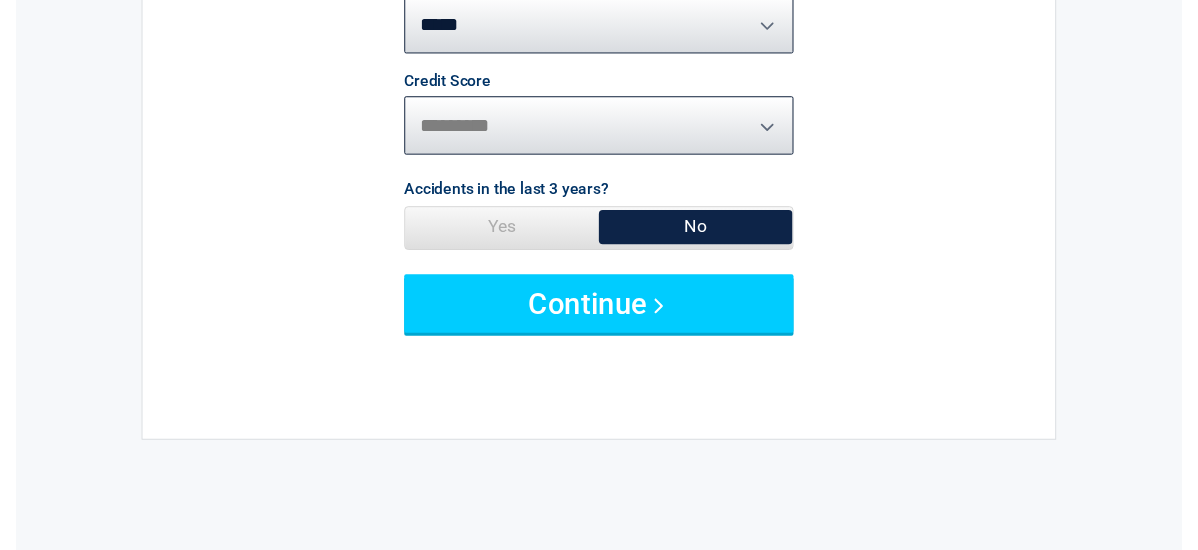 scroll, scrollTop: 341, scrollLeft: 0, axis: vertical 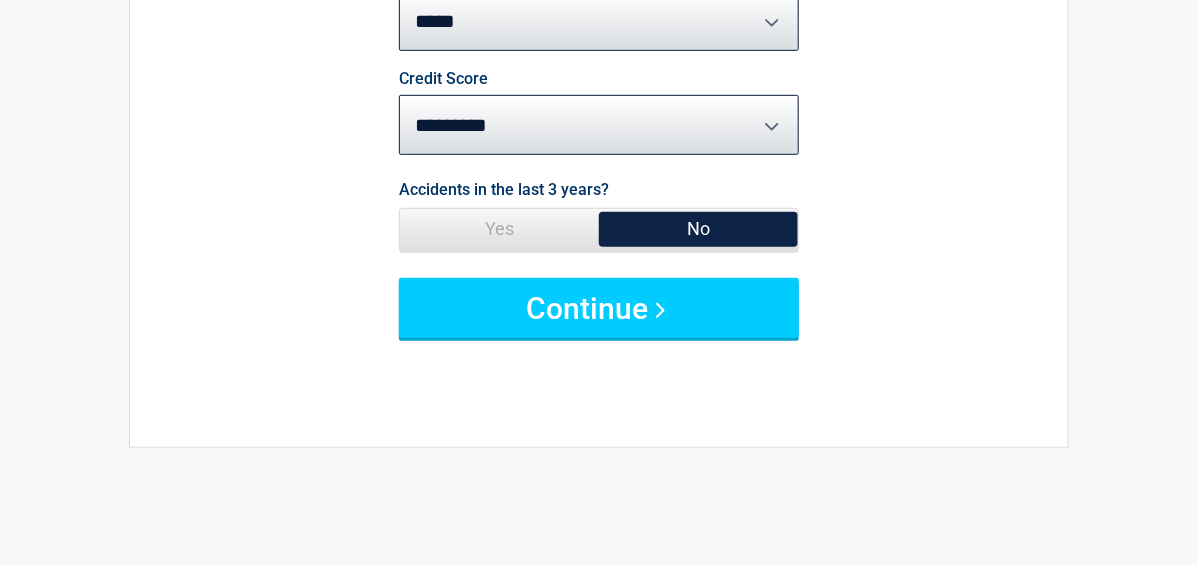 click on "Yes" at bounding box center [499, 229] 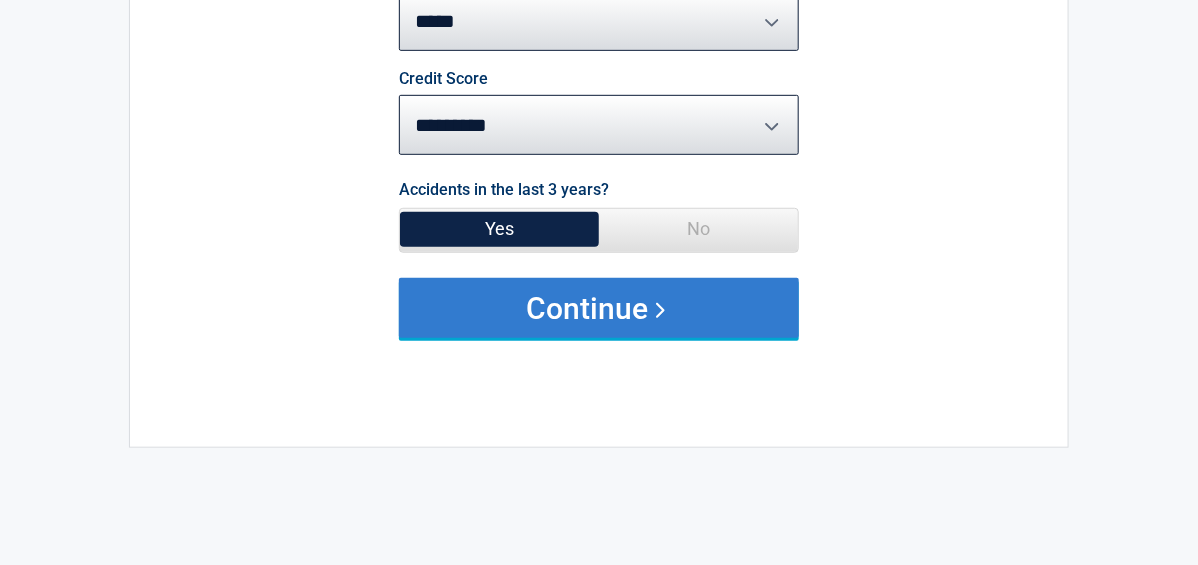 click on "Continue" at bounding box center (599, 308) 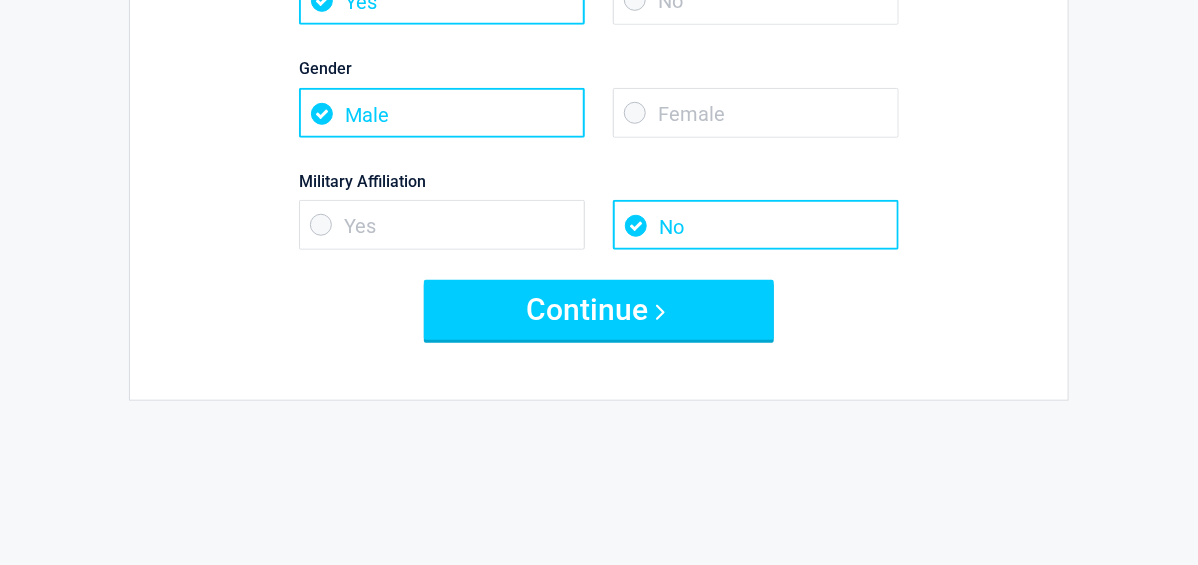scroll, scrollTop: 411, scrollLeft: 0, axis: vertical 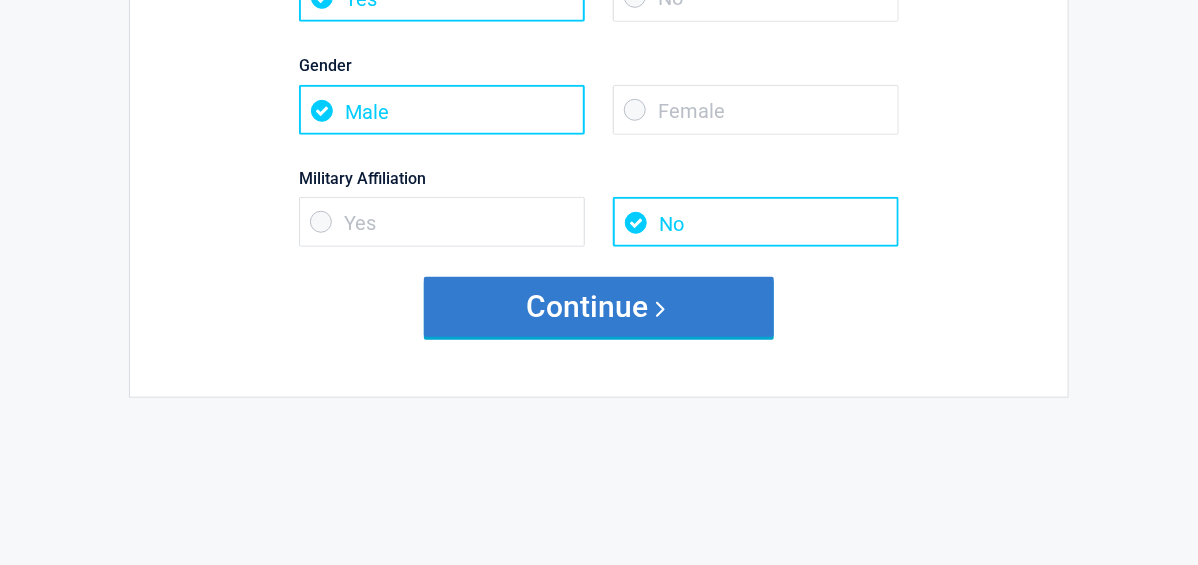 click on "Continue" at bounding box center (599, 307) 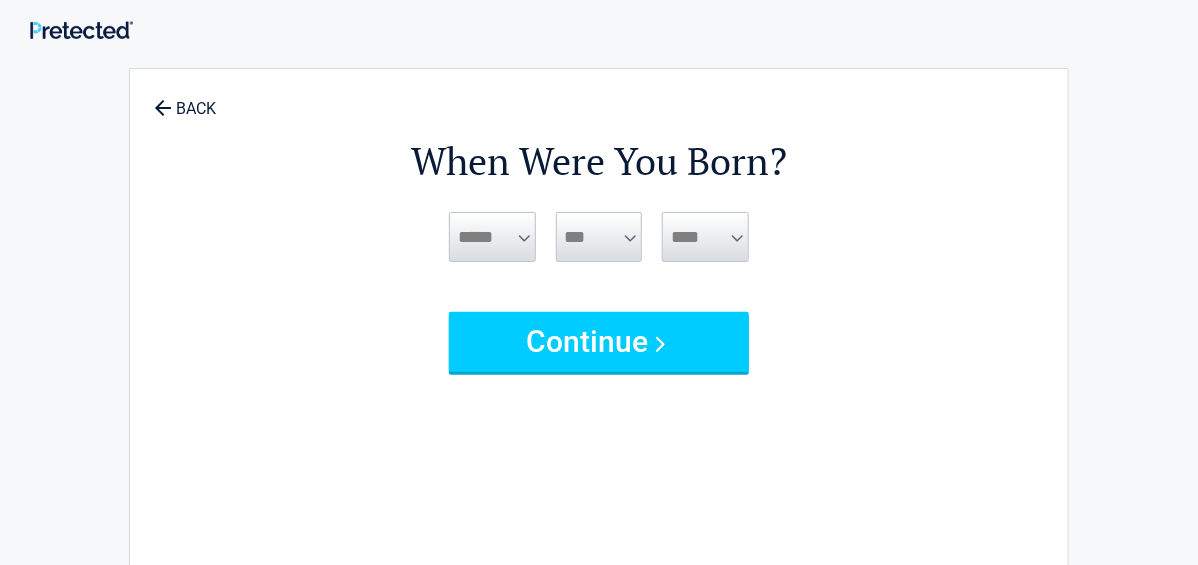 scroll, scrollTop: 0, scrollLeft: 0, axis: both 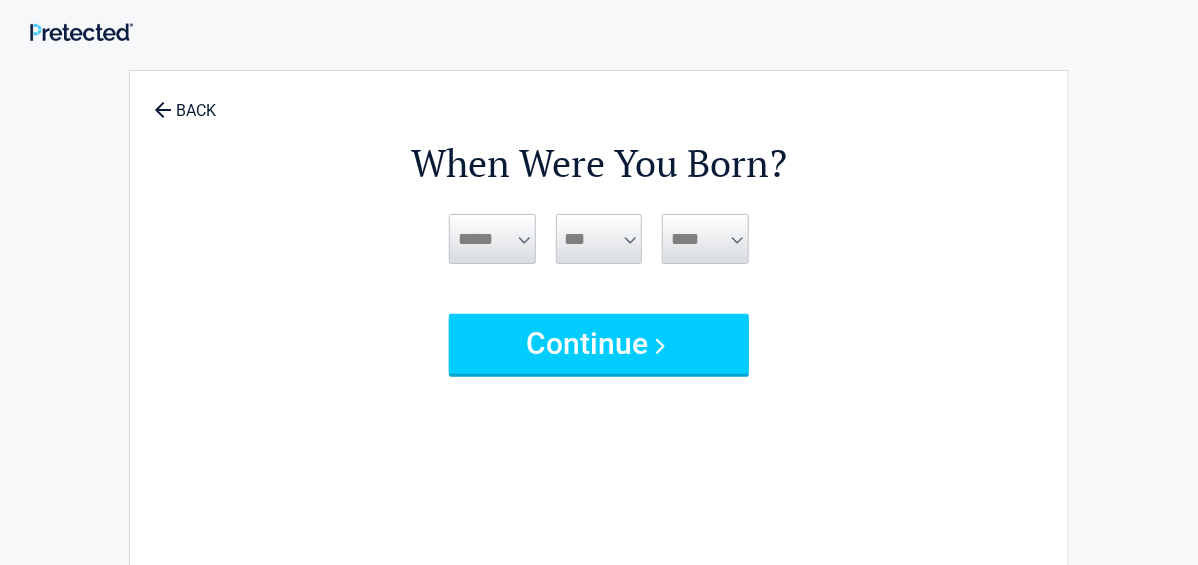 click on "*****
***
***
***
***
***
***
***
***
***
***
***
***" at bounding box center (492, 239) 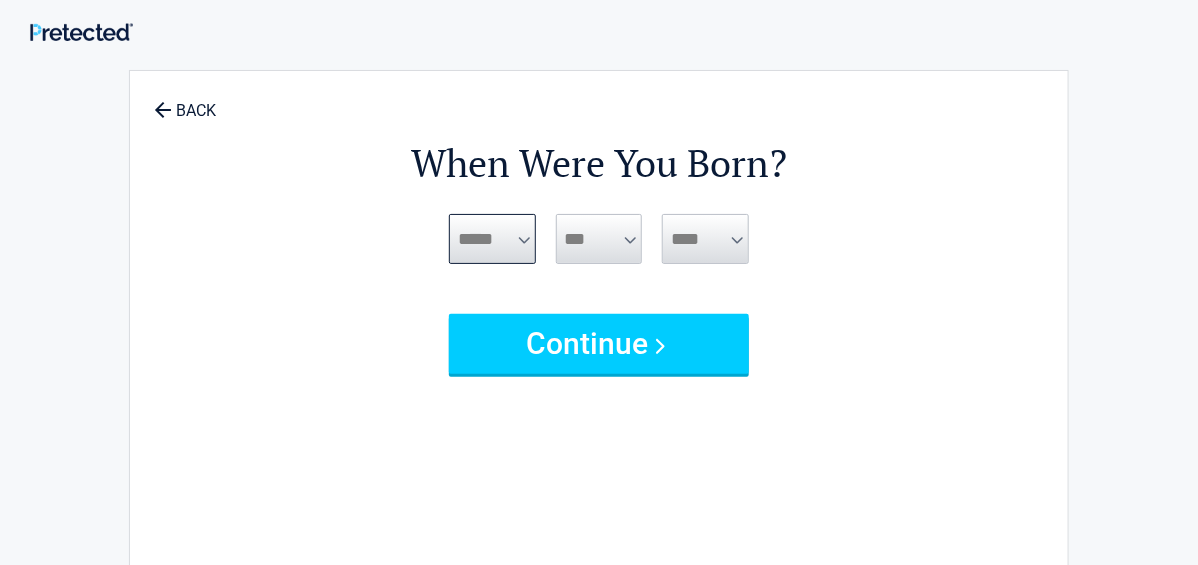 click on "*****
***
***
***
***
***
***
***
***
***
***
***
***" at bounding box center (492, 239) 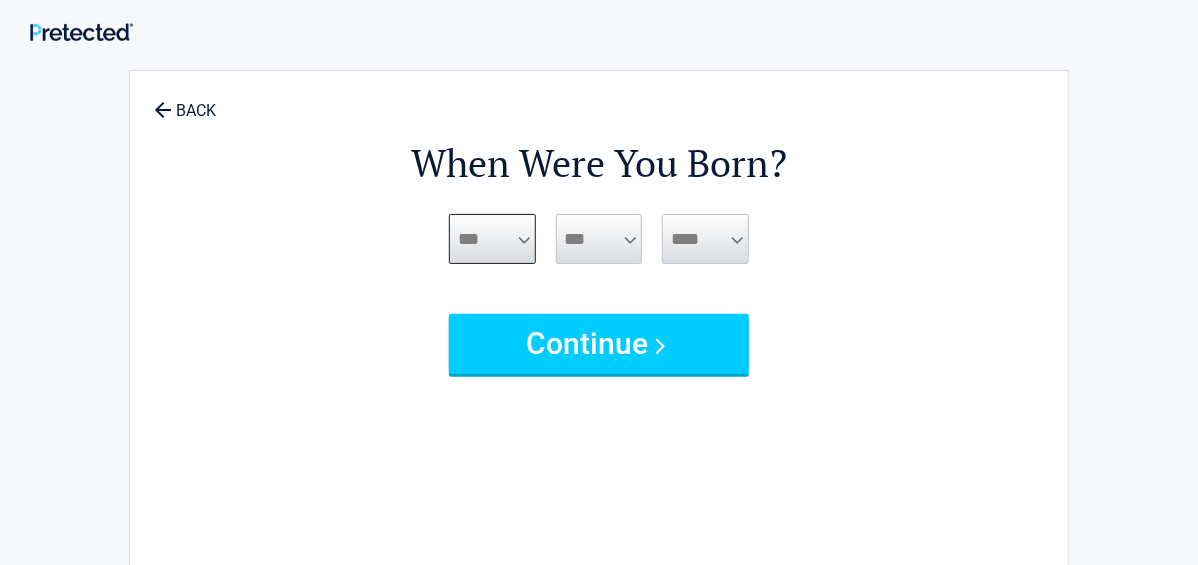 click on "*****
***
***
***
***
***
***
***
***
***
***
***
***" at bounding box center (492, 239) 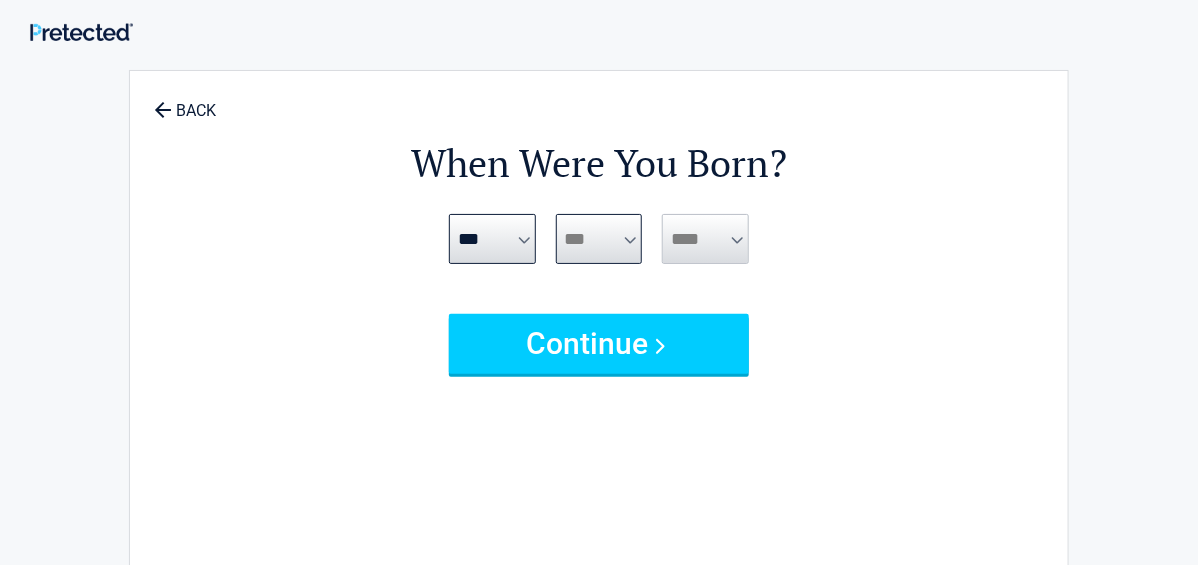 click on "*** * * * * * * * * * ** ** ** ** ** ** ** ** ** ** ** ** ** ** ** ** ** ** ** ** ** **" at bounding box center [599, 239] 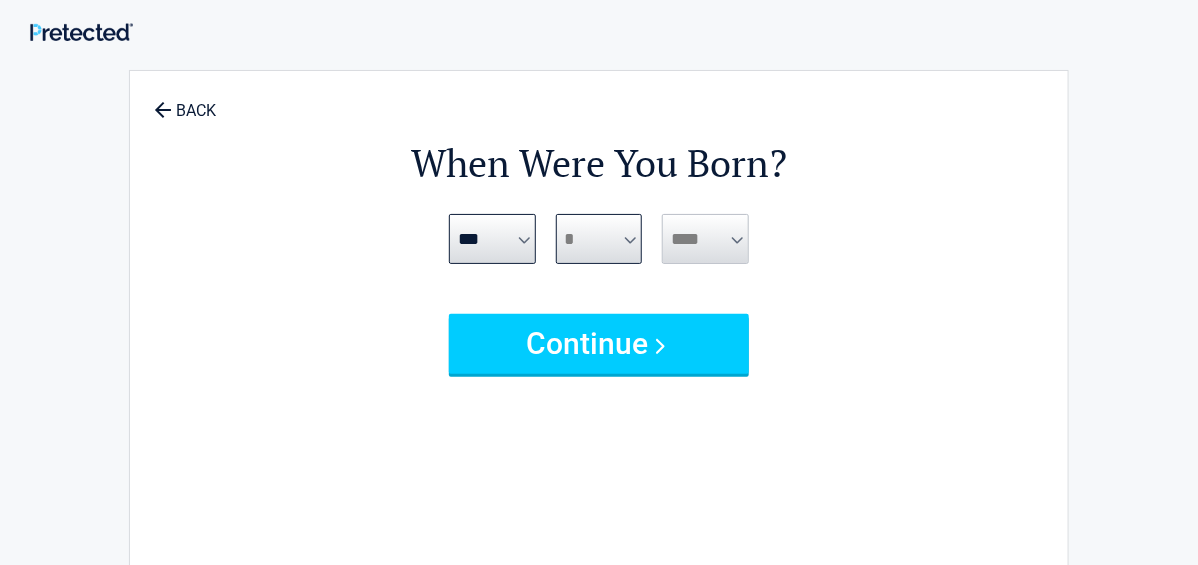 click on "*** * * * * * * * * * ** ** ** ** ** ** ** ** ** ** ** ** ** ** ** ** ** ** ** ** ** **" at bounding box center [599, 239] 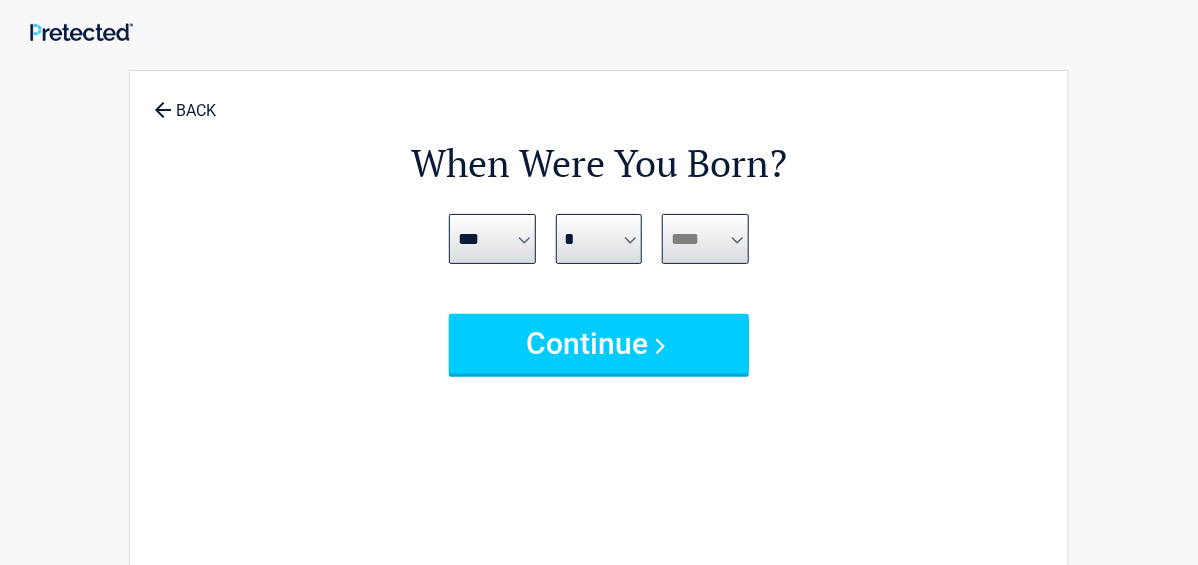 click on "****
****
****
****
****
****
****
****
****
****
****
****
****
****
****
****
****
****
****
****
****
****
****
****
****
****
****
****
****
****
****
****
****
****
****
****
****
****
****
****
****
****
****
****
****
****
****
****
****
****
****
****
****
****
****
****
****
****
****
****
****
****
****
****" at bounding box center (705, 239) 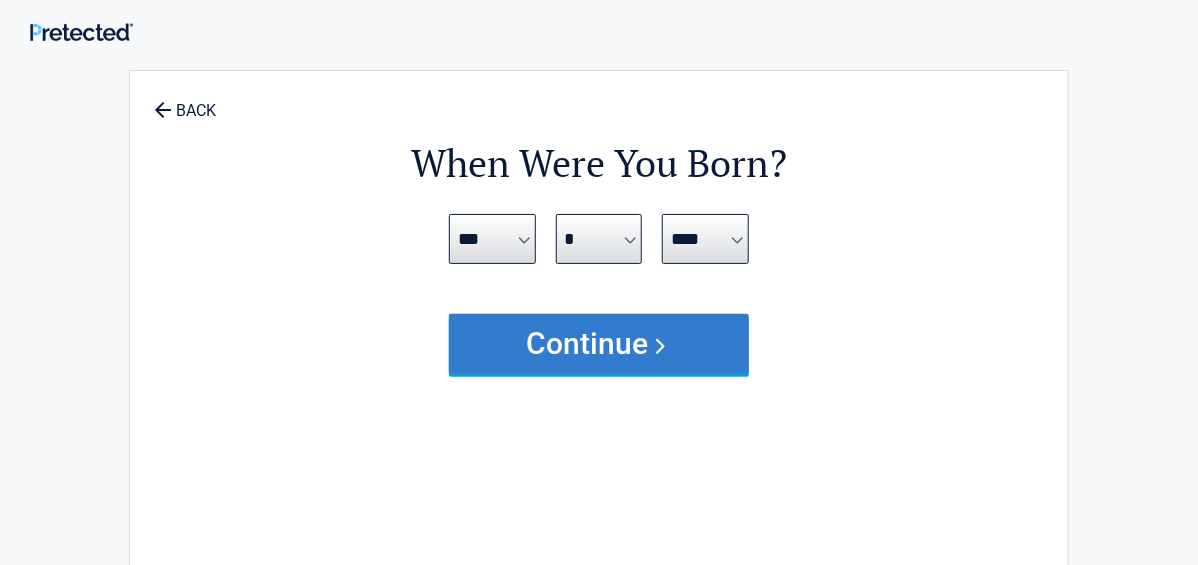 click on "Continue" at bounding box center (599, 344) 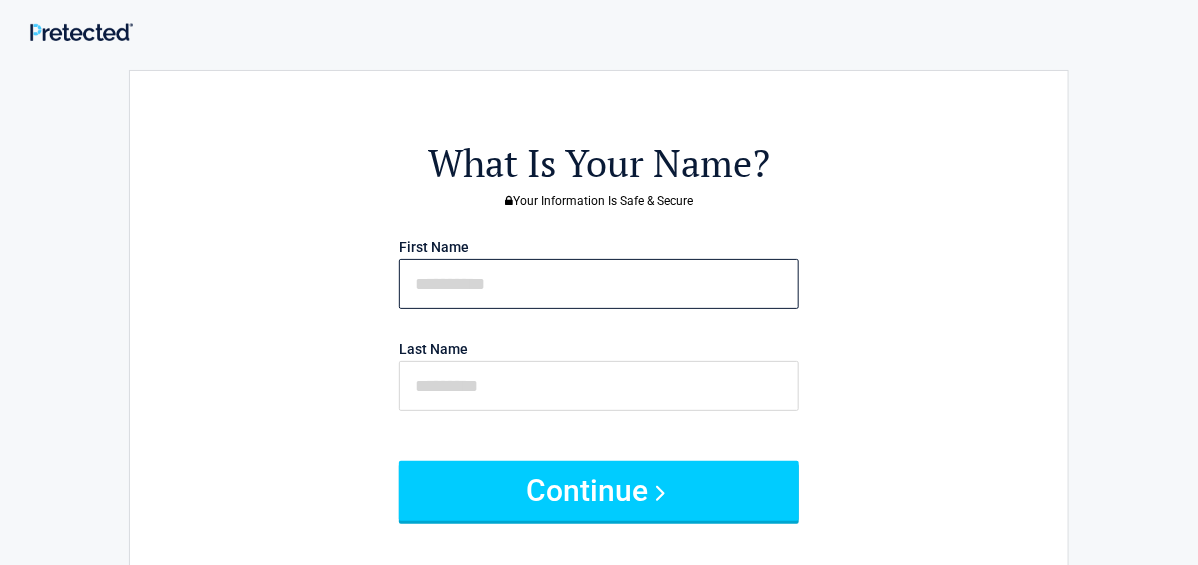 click at bounding box center (599, 284) 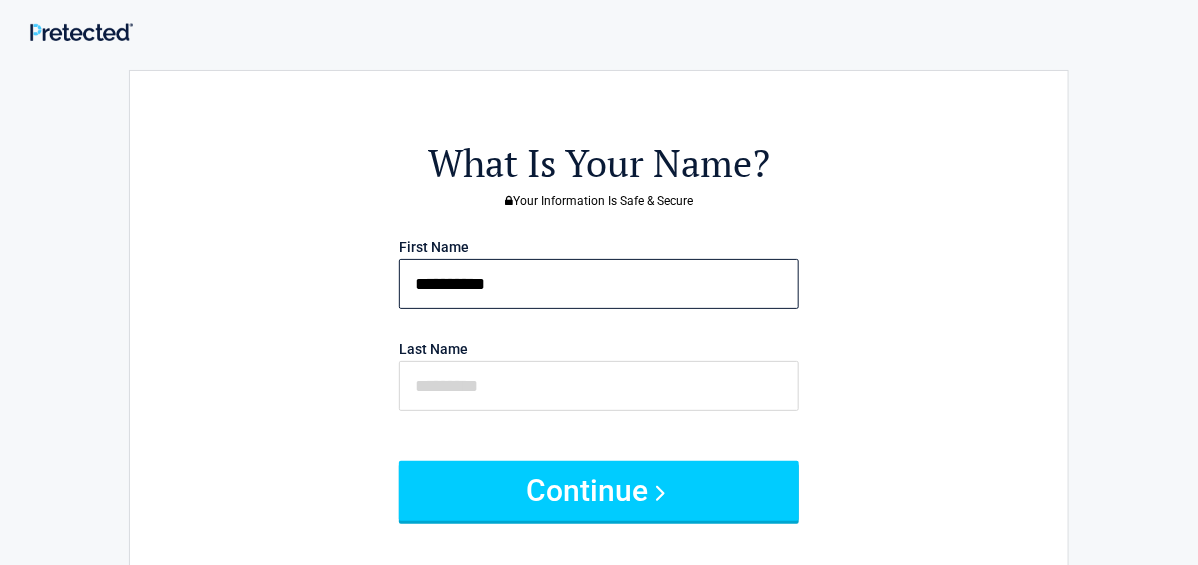type on "**********" 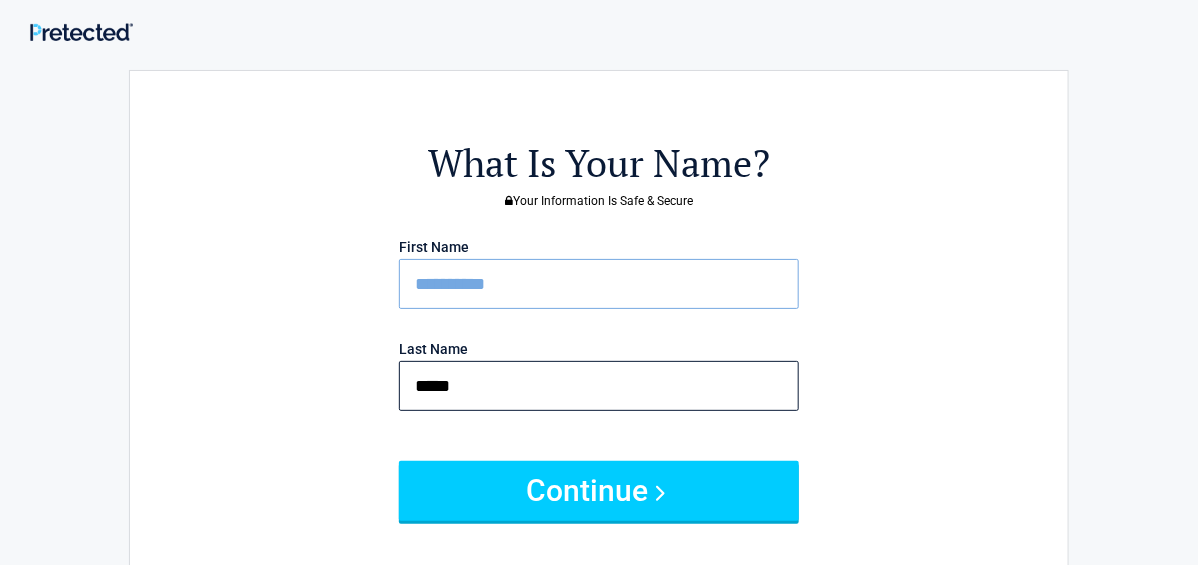 type on "*****" 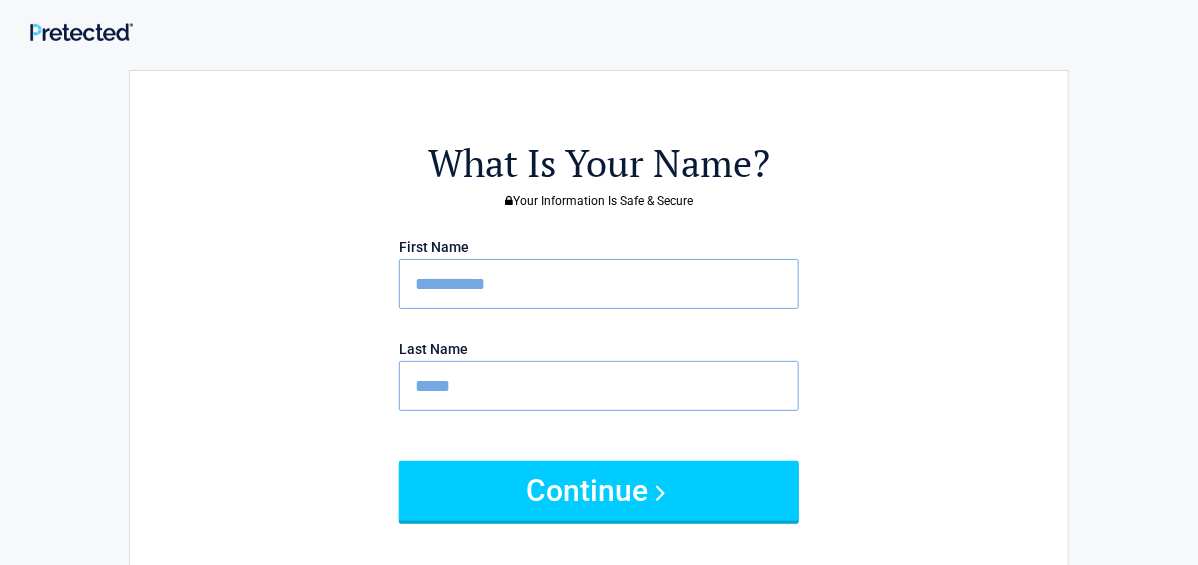type 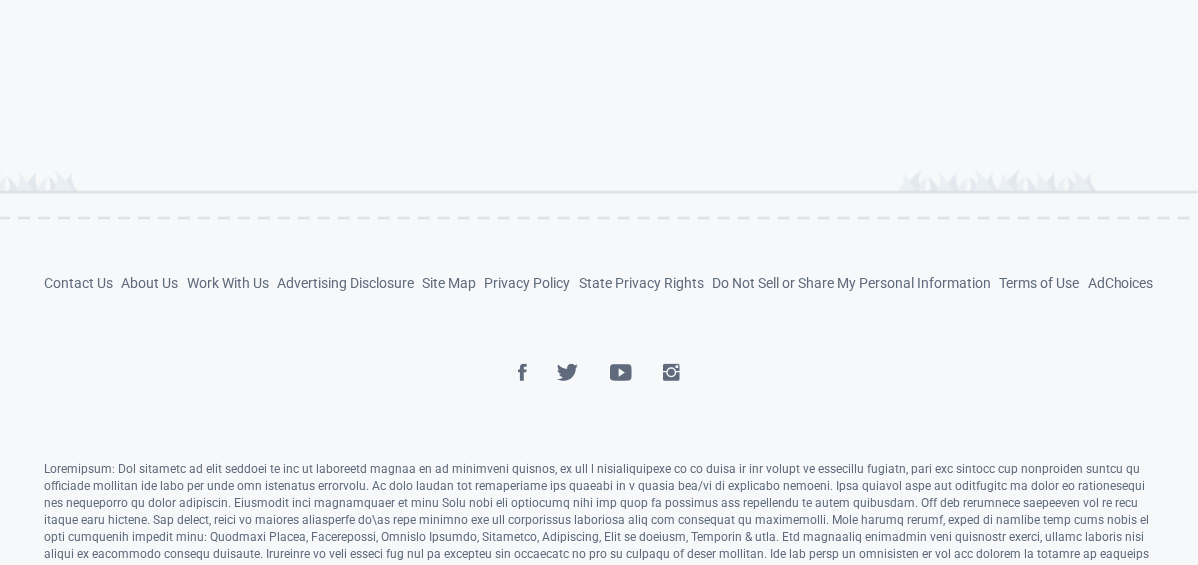 scroll, scrollTop: 891, scrollLeft: 0, axis: vertical 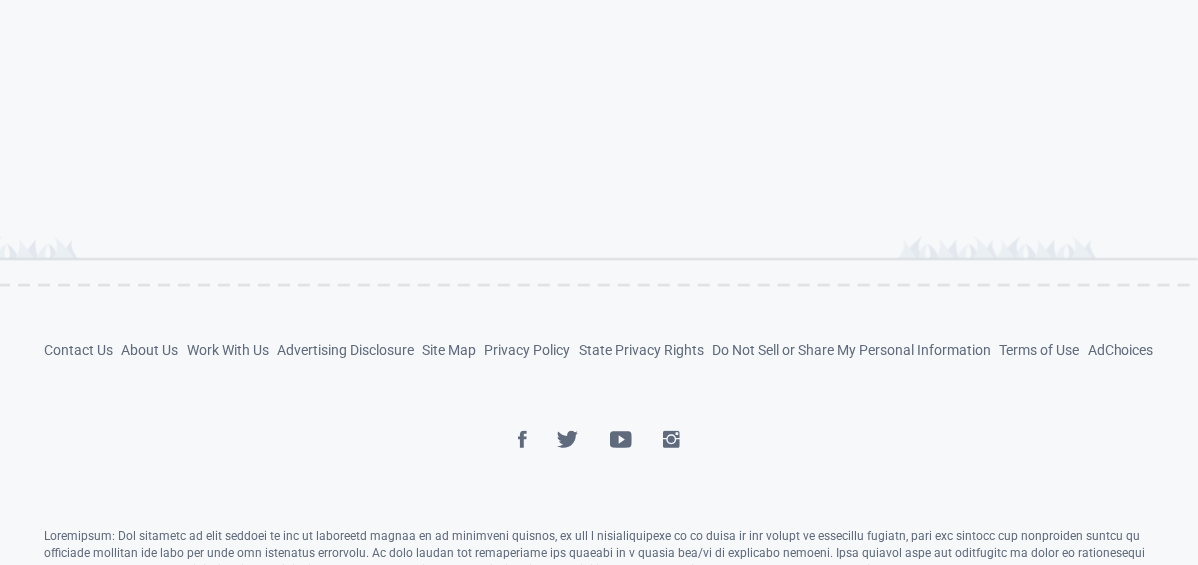 drag, startPoint x: 1171, startPoint y: 309, endPoint x: 1207, endPoint y: 308, distance: 36.013885 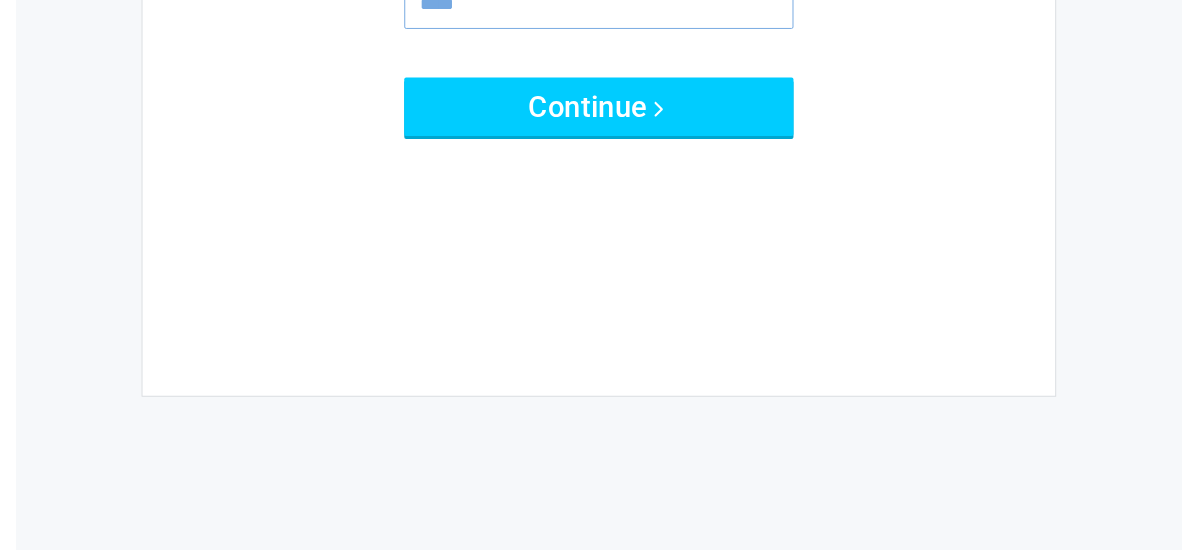 scroll, scrollTop: 331, scrollLeft: 0, axis: vertical 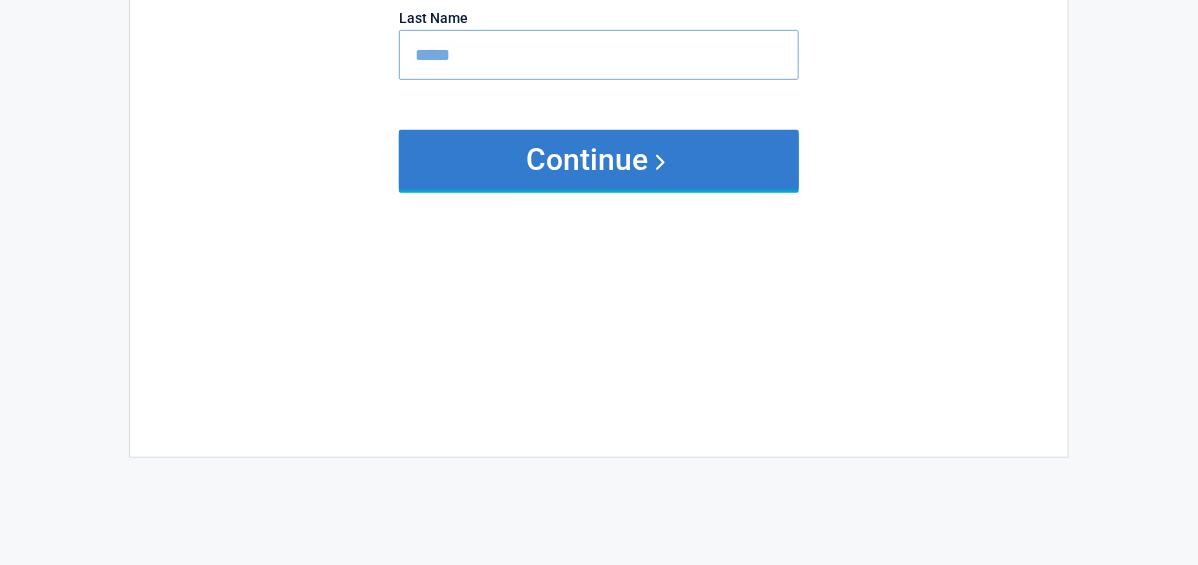 click on "Continue" at bounding box center [599, 160] 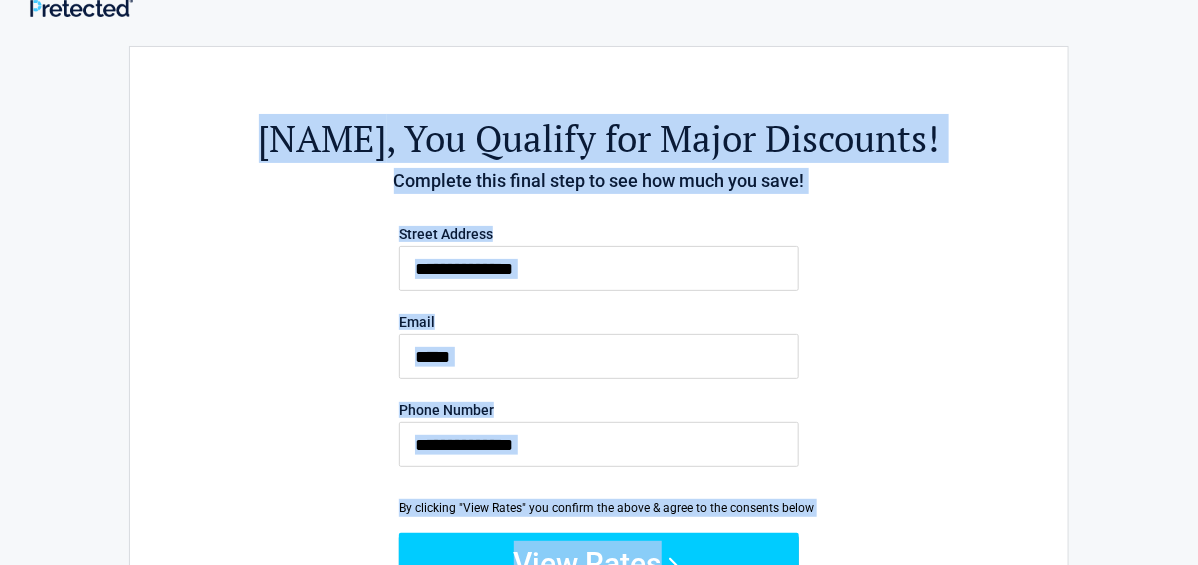 scroll, scrollTop: 0, scrollLeft: 0, axis: both 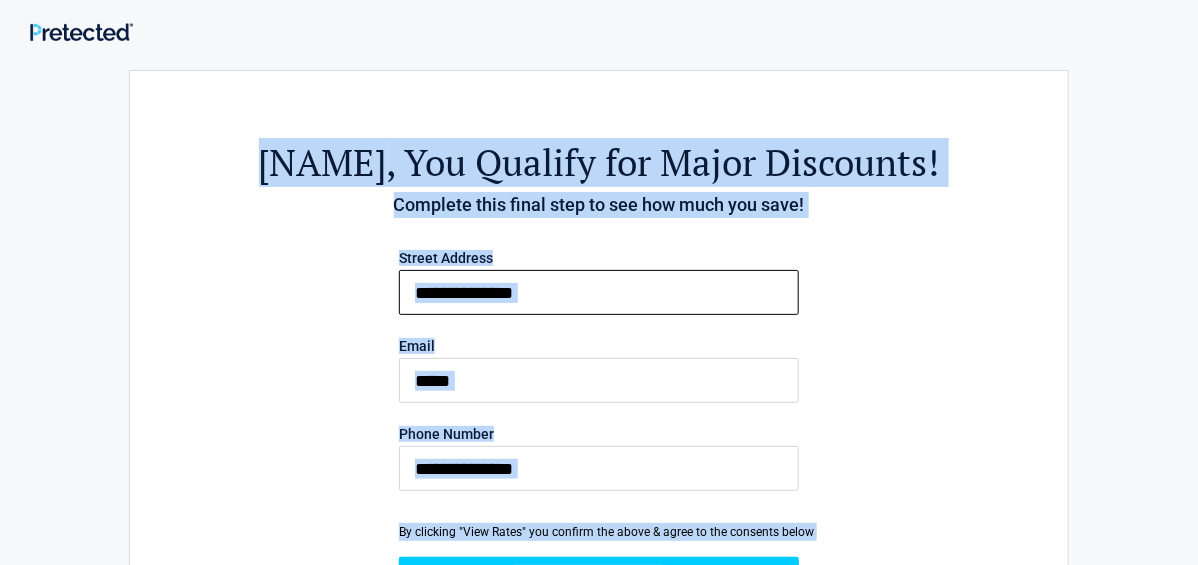 click on "First Name" at bounding box center [599, 292] 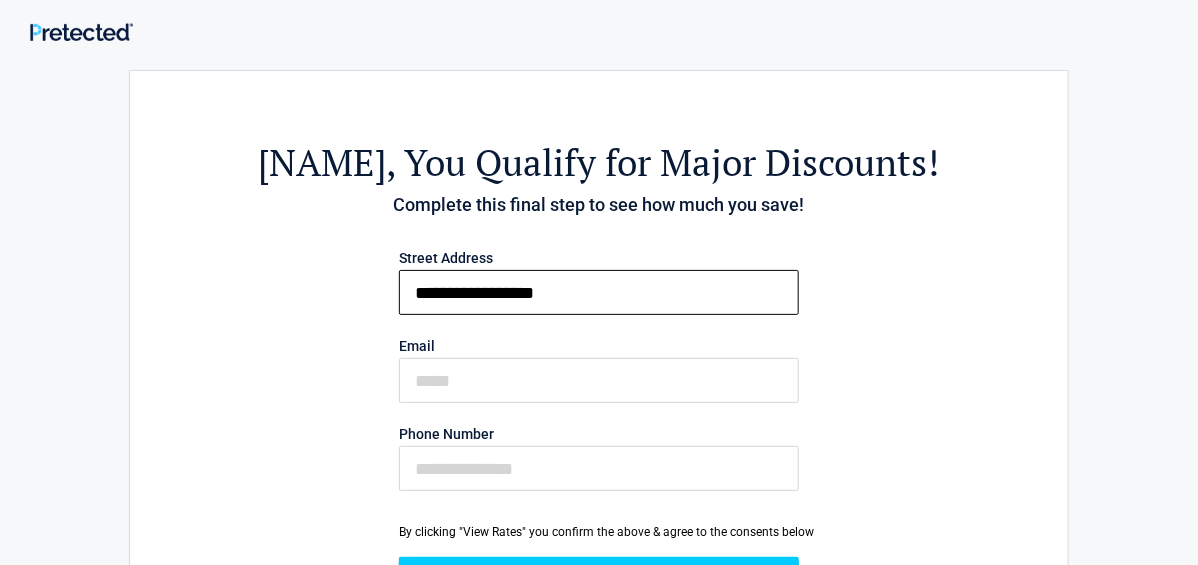 type on "**********" 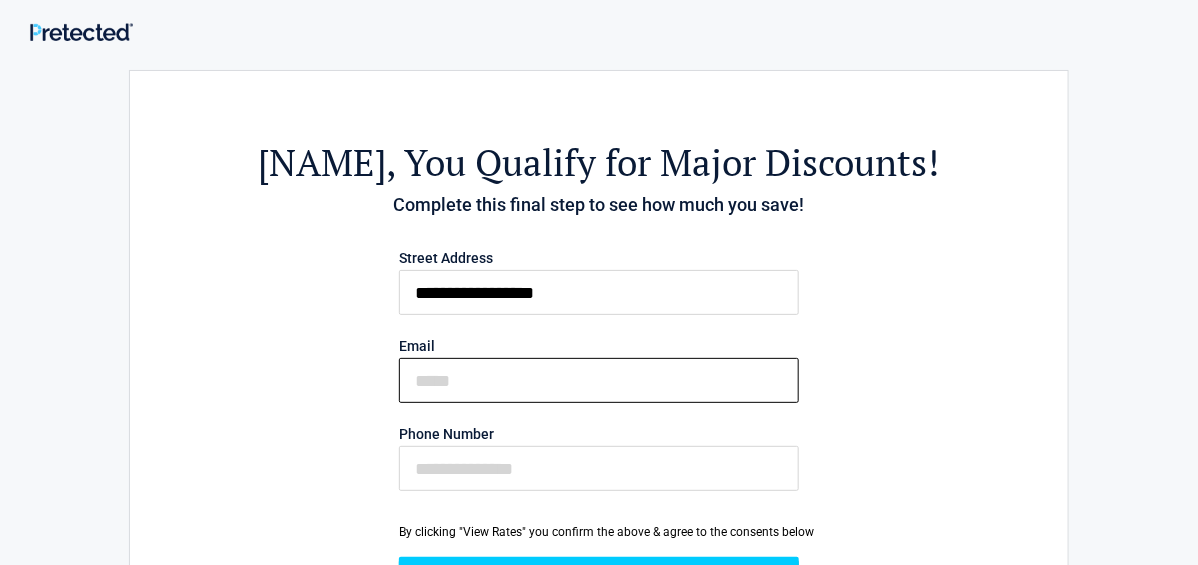 click on "Email" at bounding box center [599, 380] 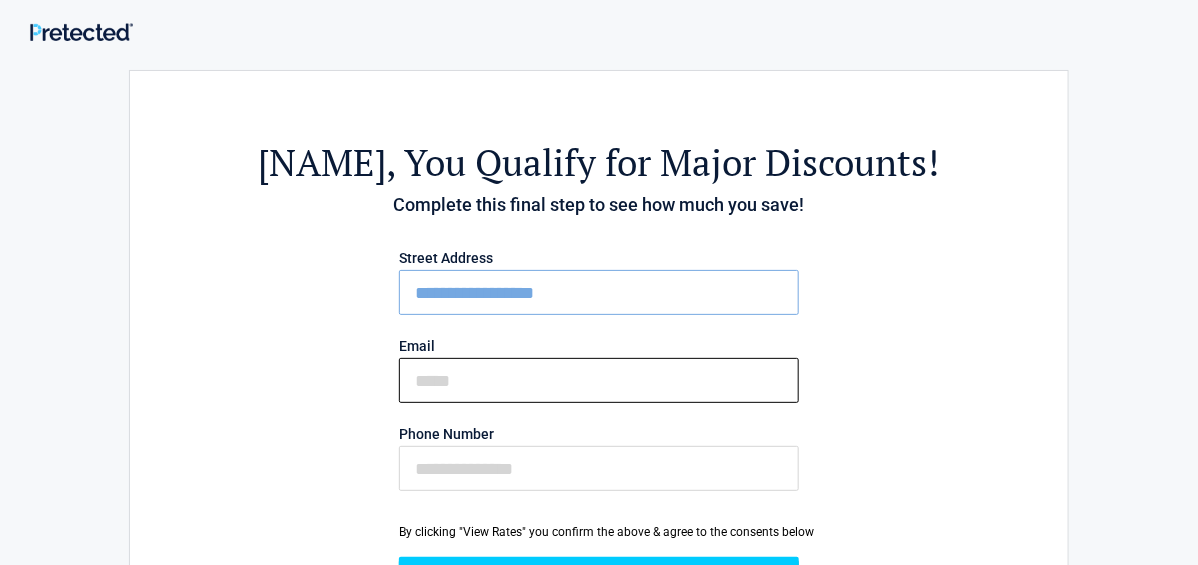 type on "**********" 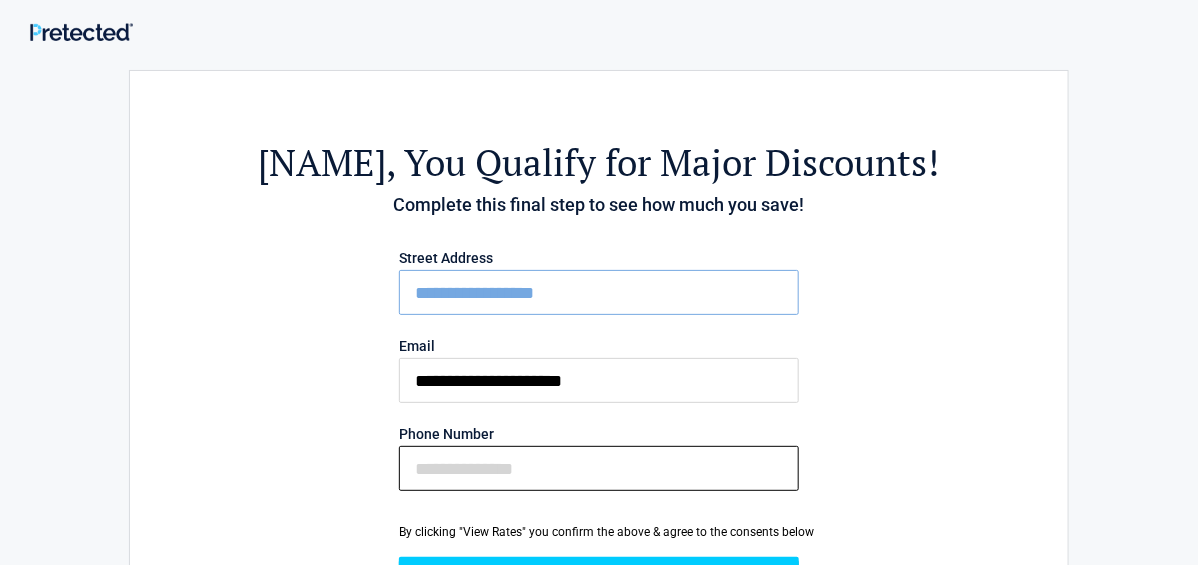 type on "**********" 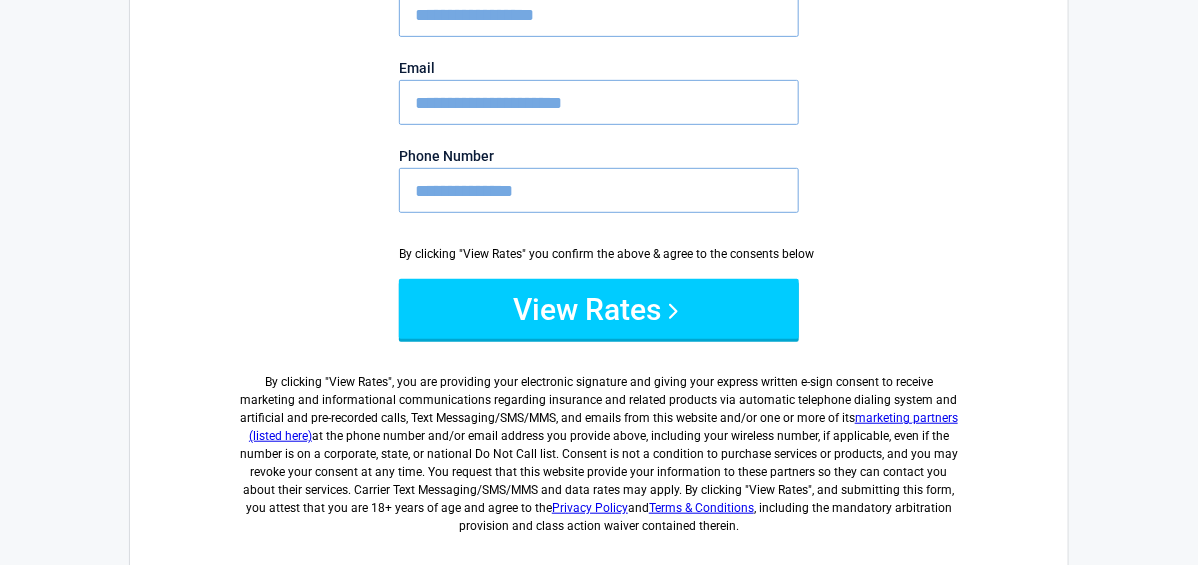 scroll, scrollTop: 284, scrollLeft: 0, axis: vertical 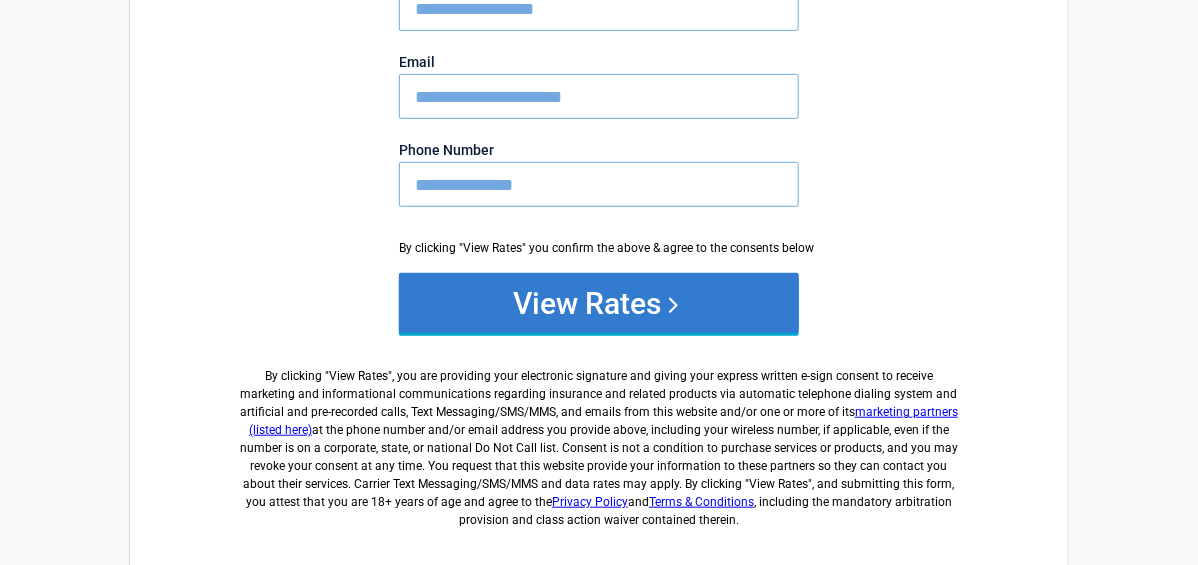 click on "View Rates" at bounding box center (599, 303) 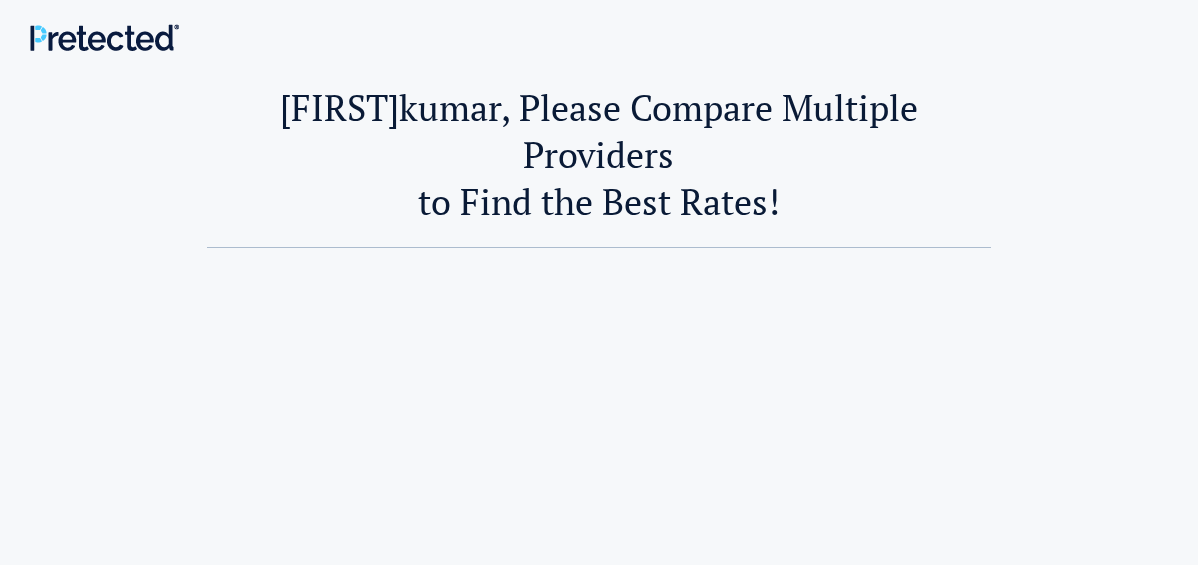 scroll, scrollTop: 0, scrollLeft: 0, axis: both 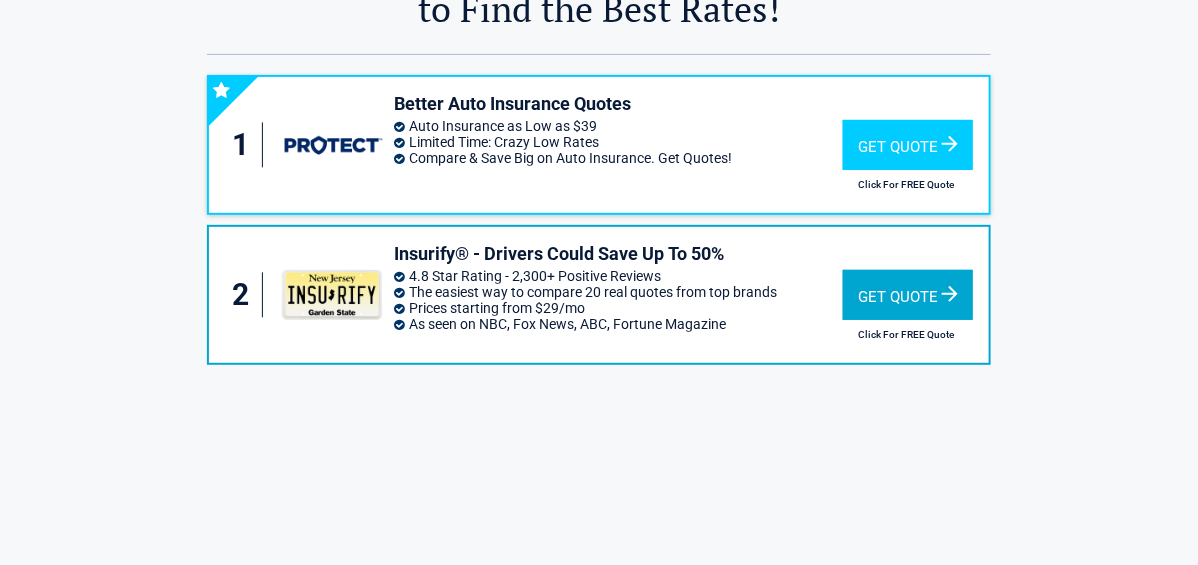 click on "Get Quote" at bounding box center [908, 295] 